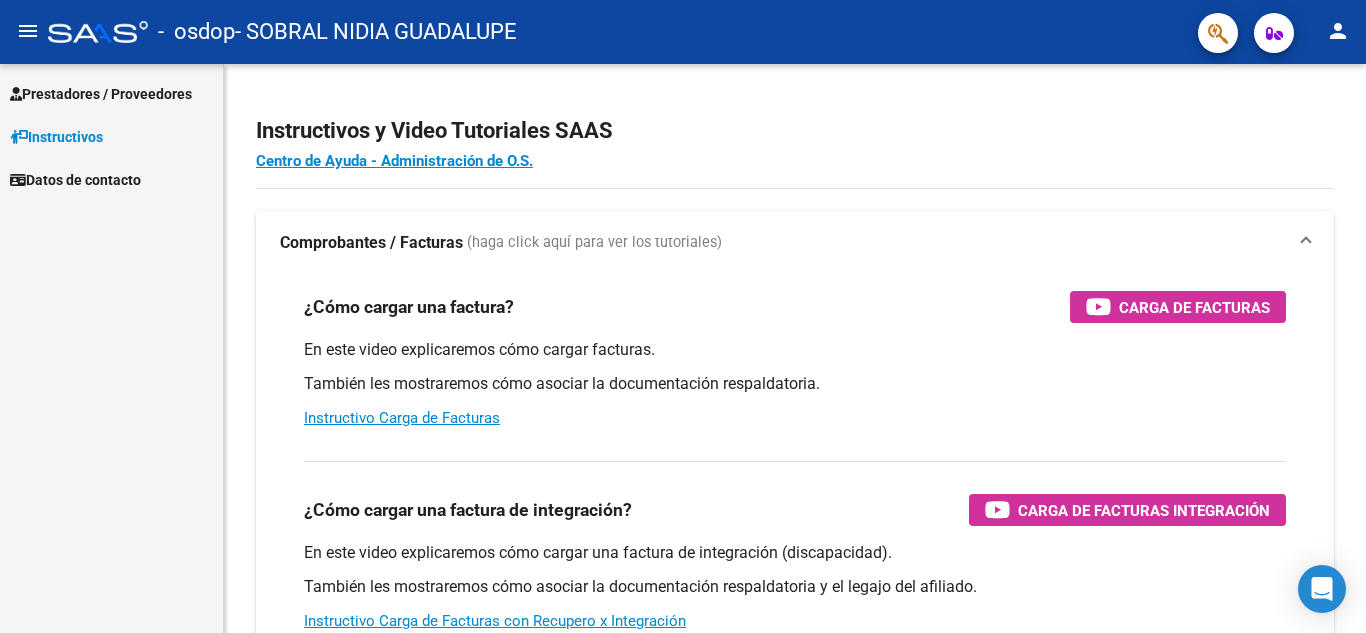 scroll, scrollTop: 0, scrollLeft: 0, axis: both 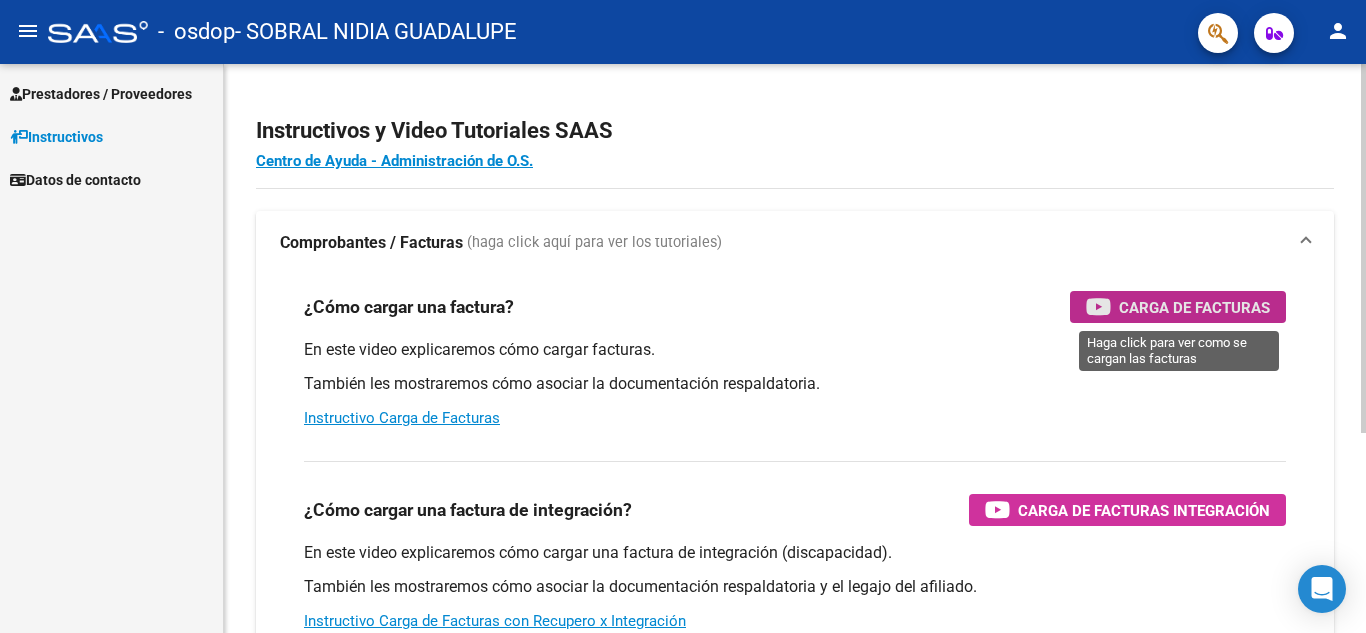 click on "Carga de Facturas" at bounding box center (1194, 307) 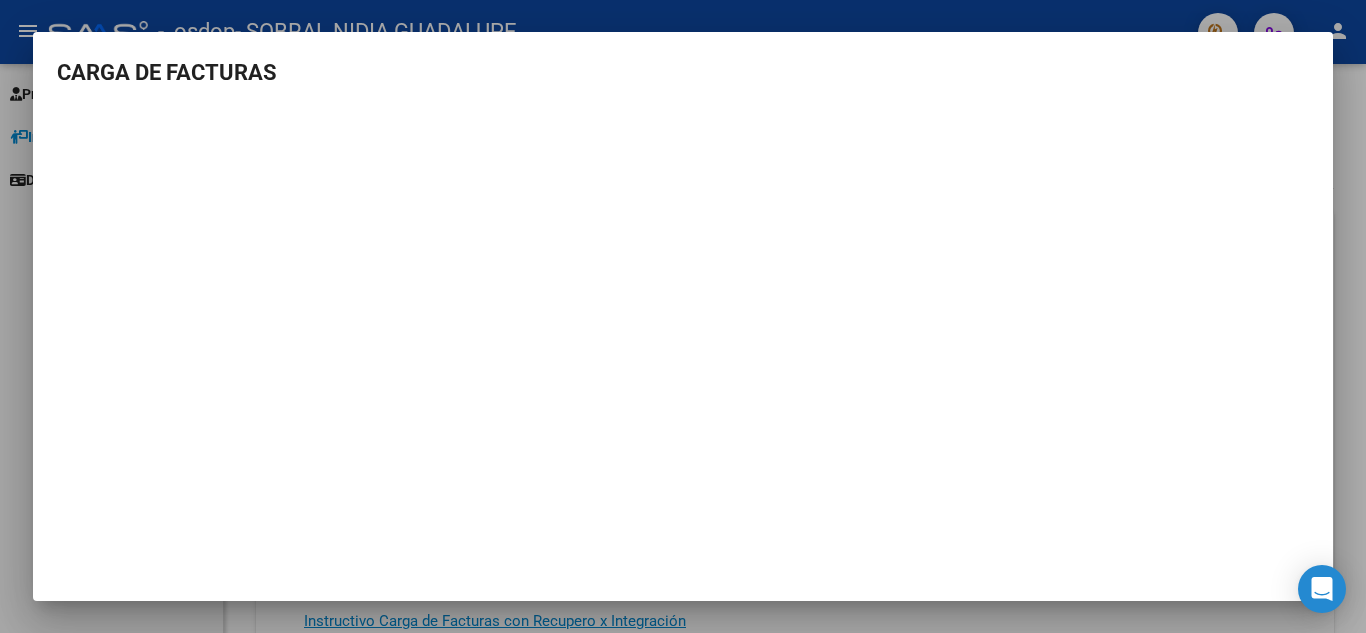 click at bounding box center [683, 316] 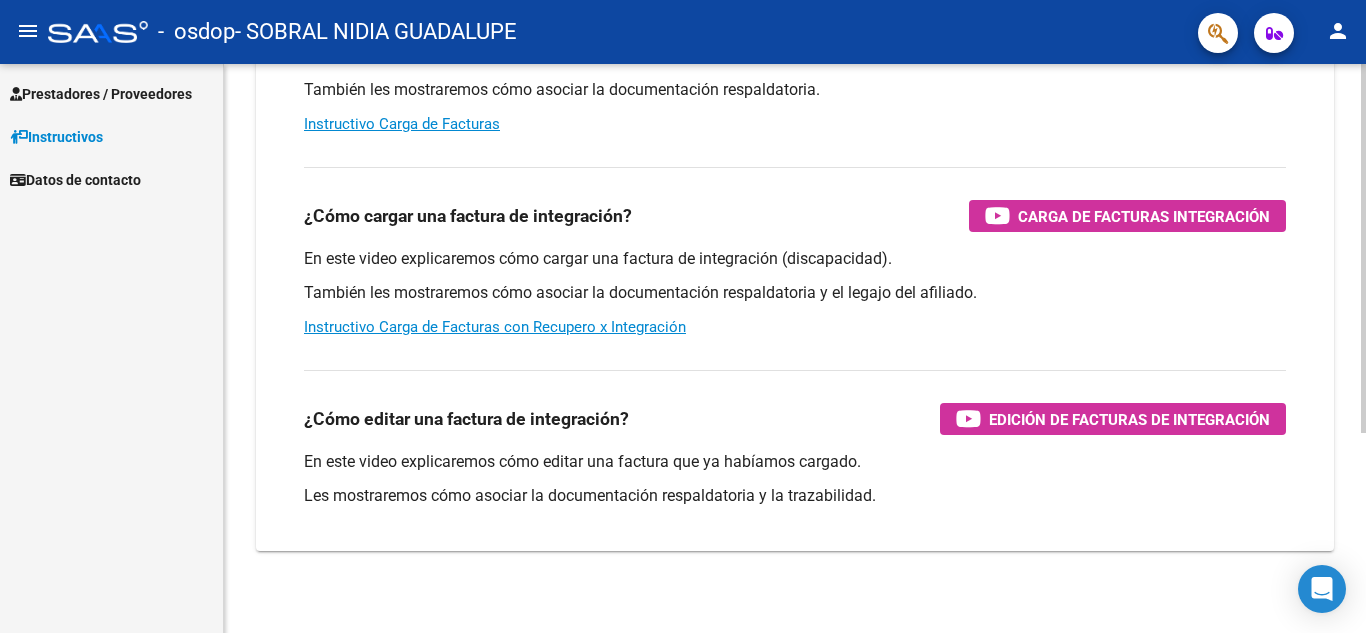 scroll, scrollTop: 308, scrollLeft: 0, axis: vertical 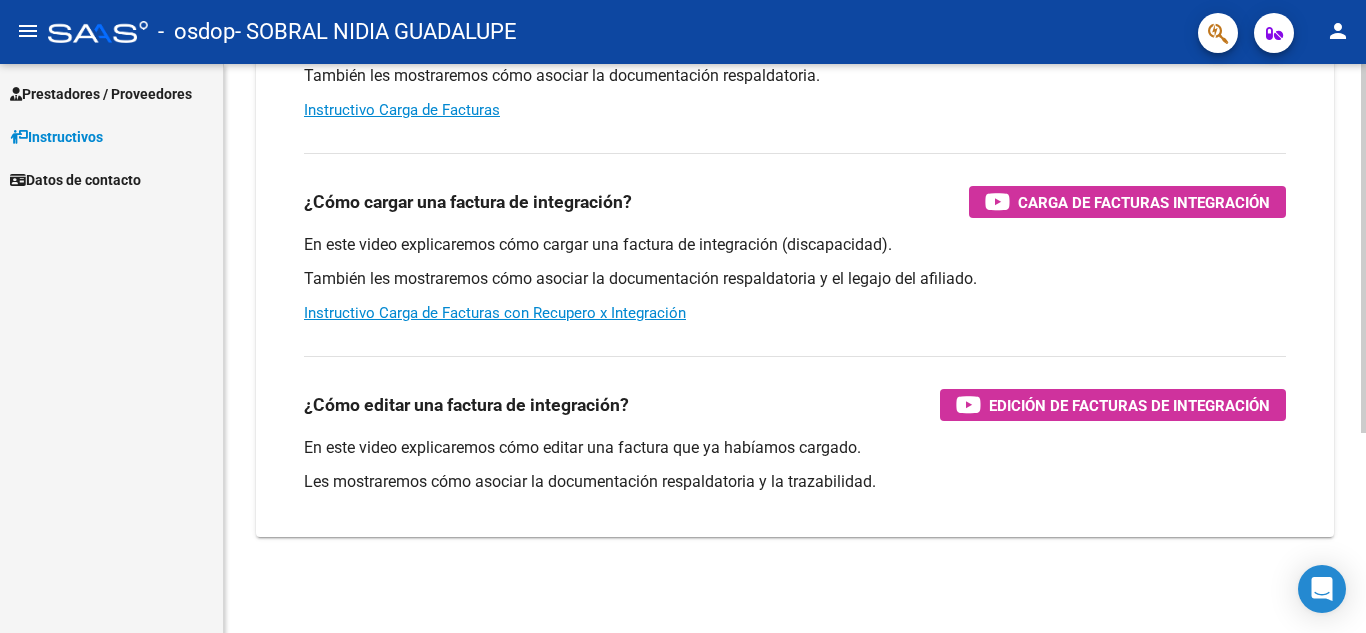 click 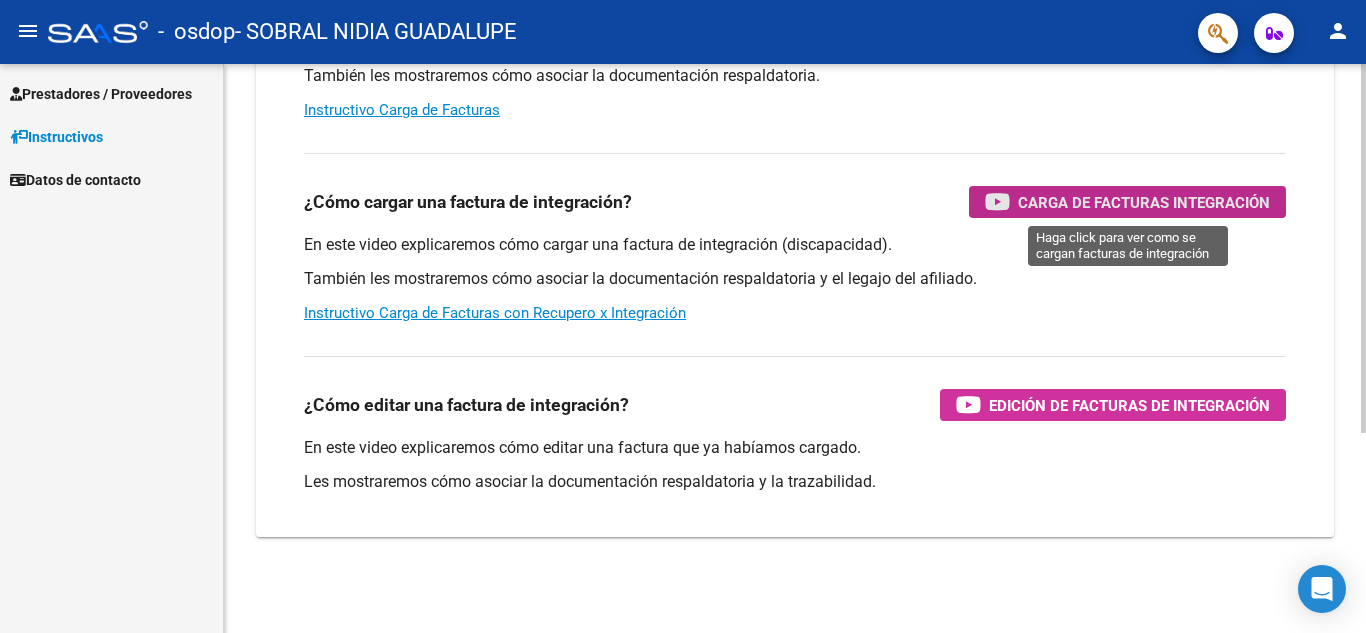 click on "Carga de Facturas Integración" at bounding box center [1144, 202] 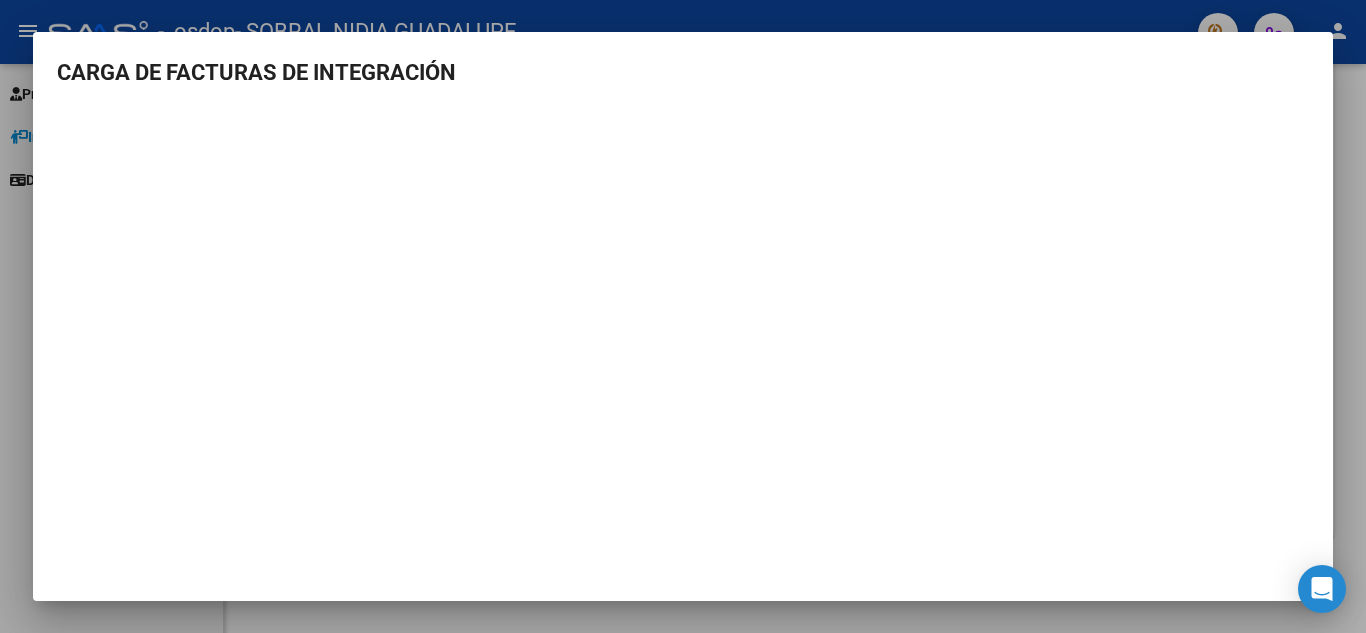 click at bounding box center [683, 316] 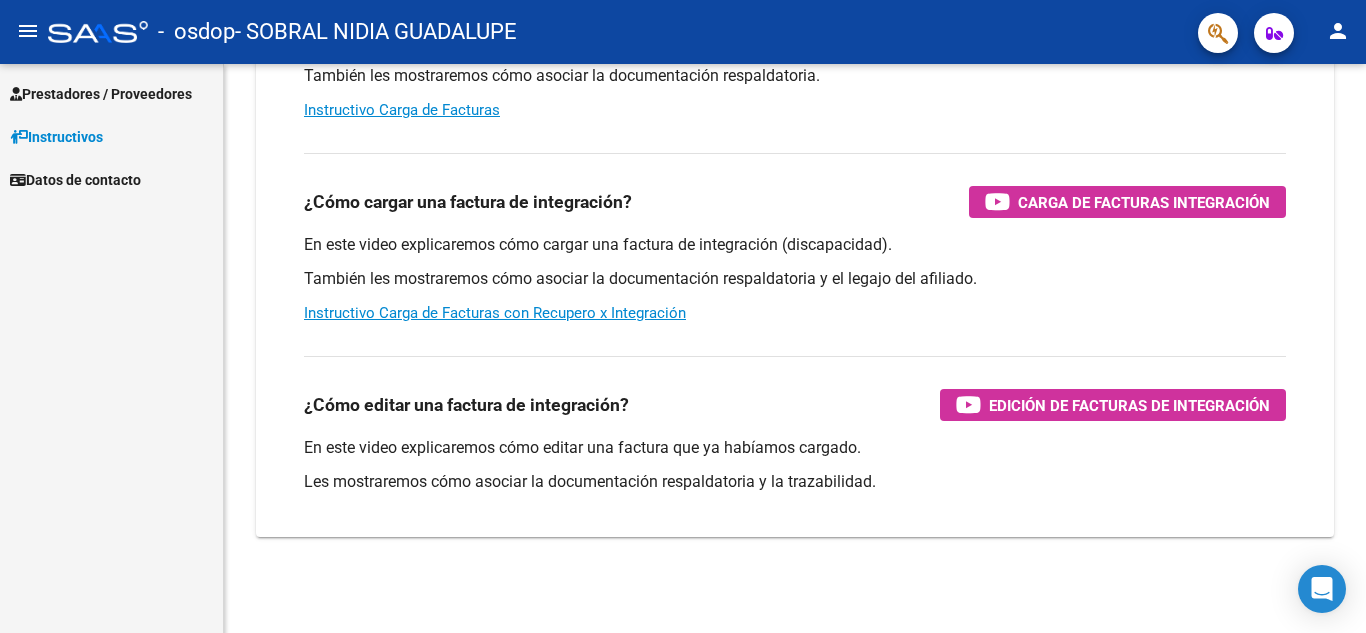 click on "Prestadores / Proveedores" at bounding box center [101, 94] 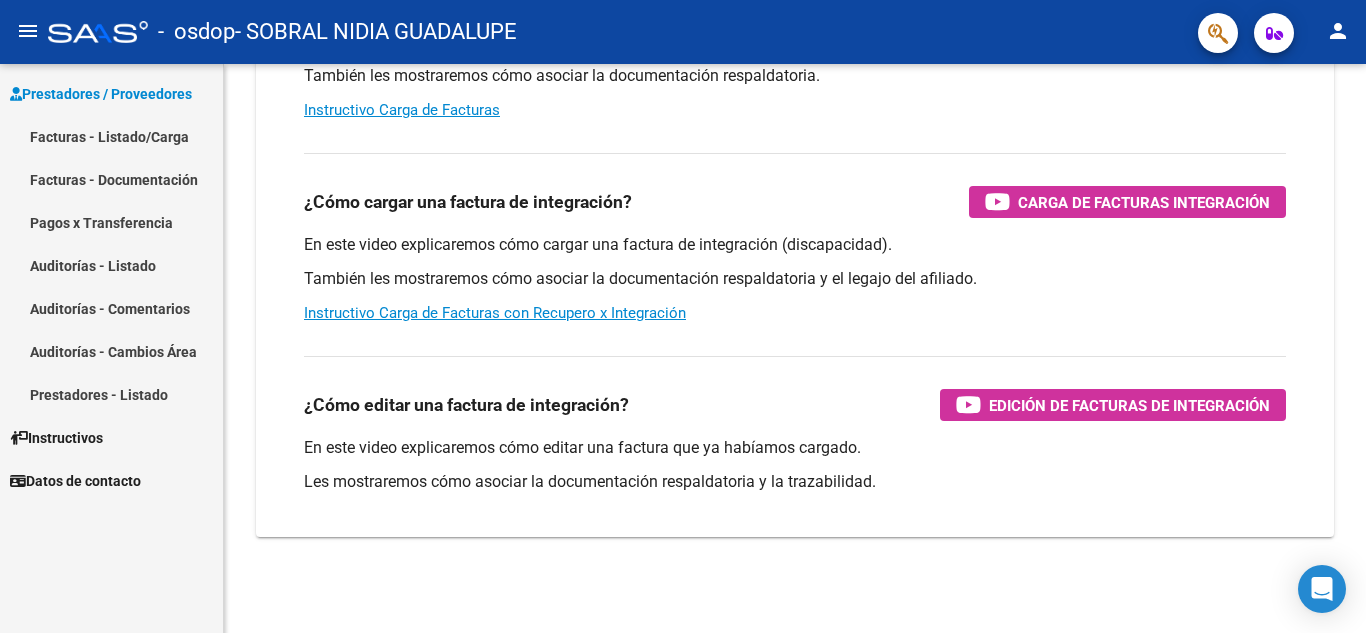 click on "Facturas - Listado/Carga" at bounding box center [111, 136] 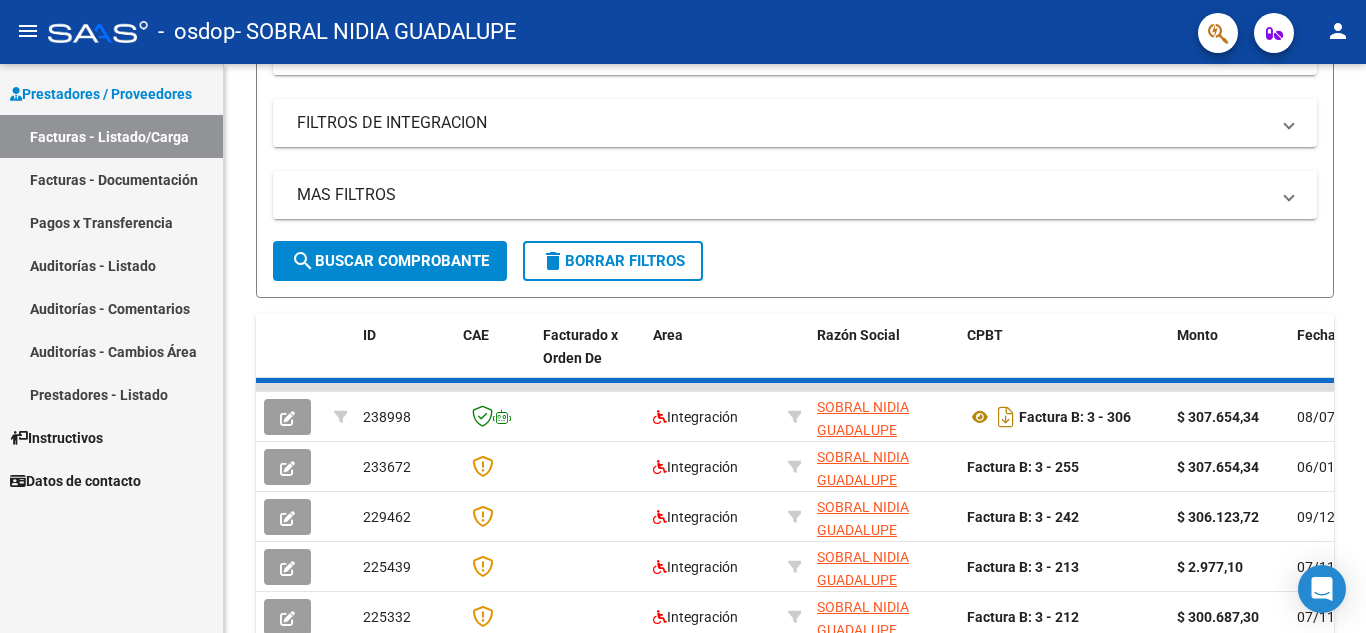 scroll, scrollTop: 0, scrollLeft: 0, axis: both 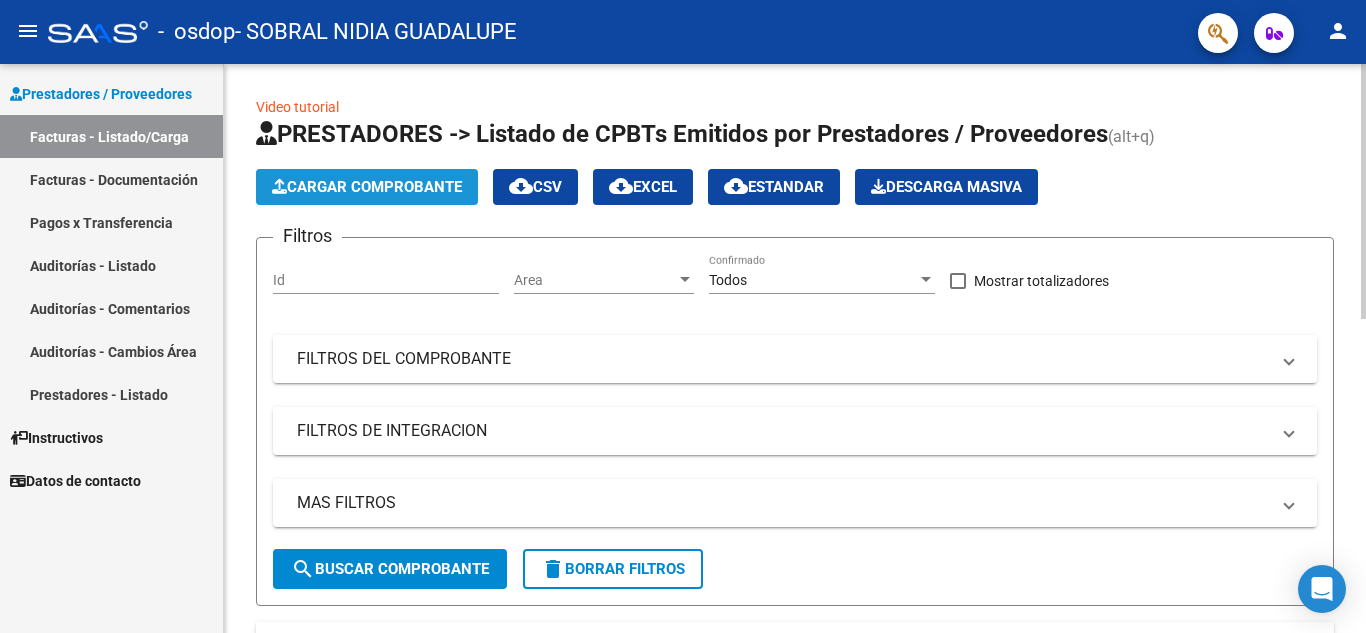 click on "Cargar Comprobante" 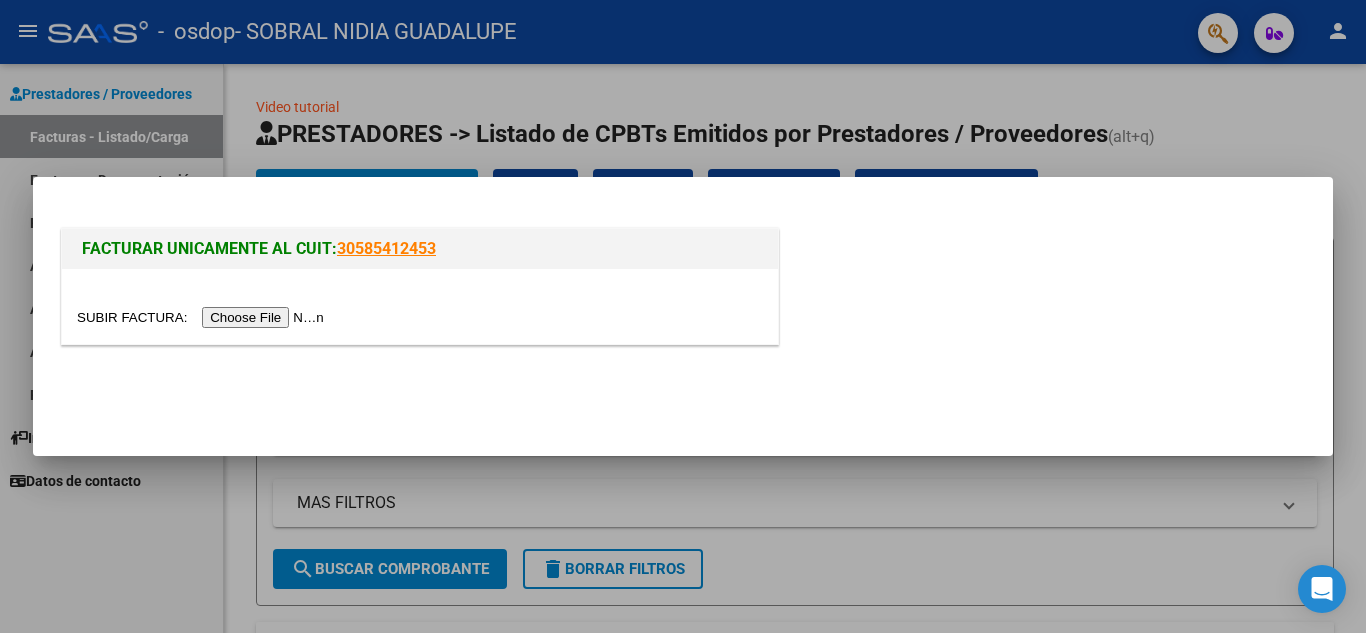 click at bounding box center [203, 317] 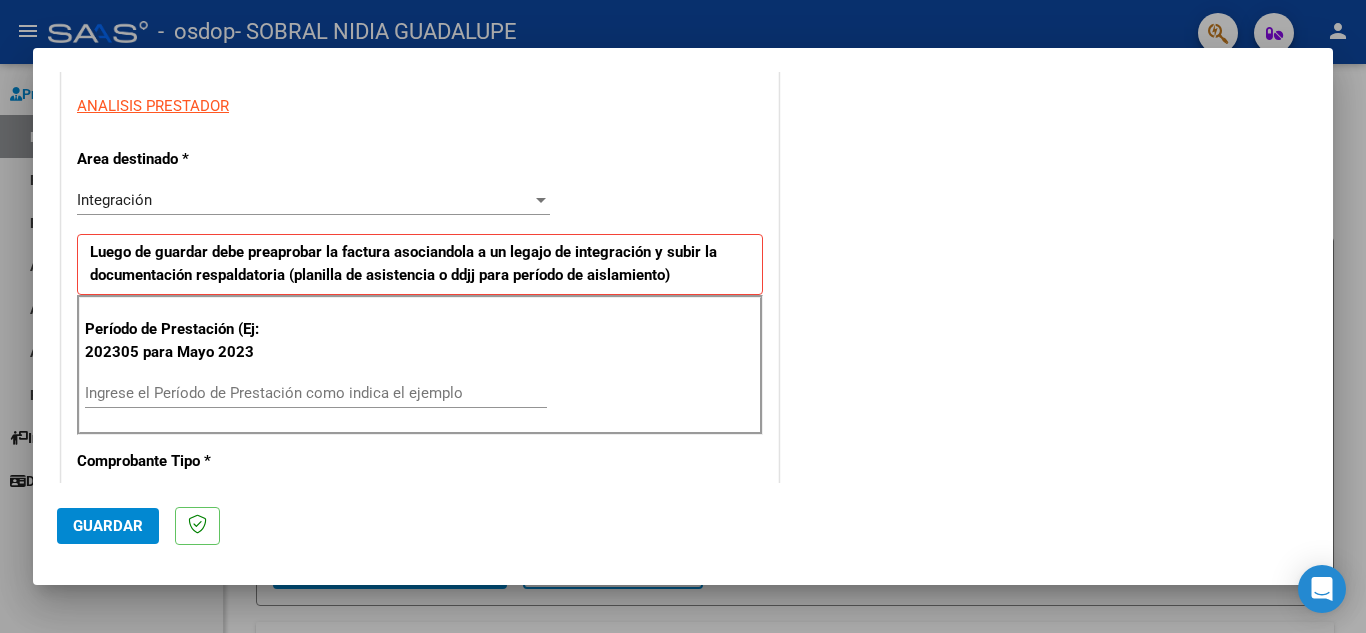 scroll, scrollTop: 399, scrollLeft: 0, axis: vertical 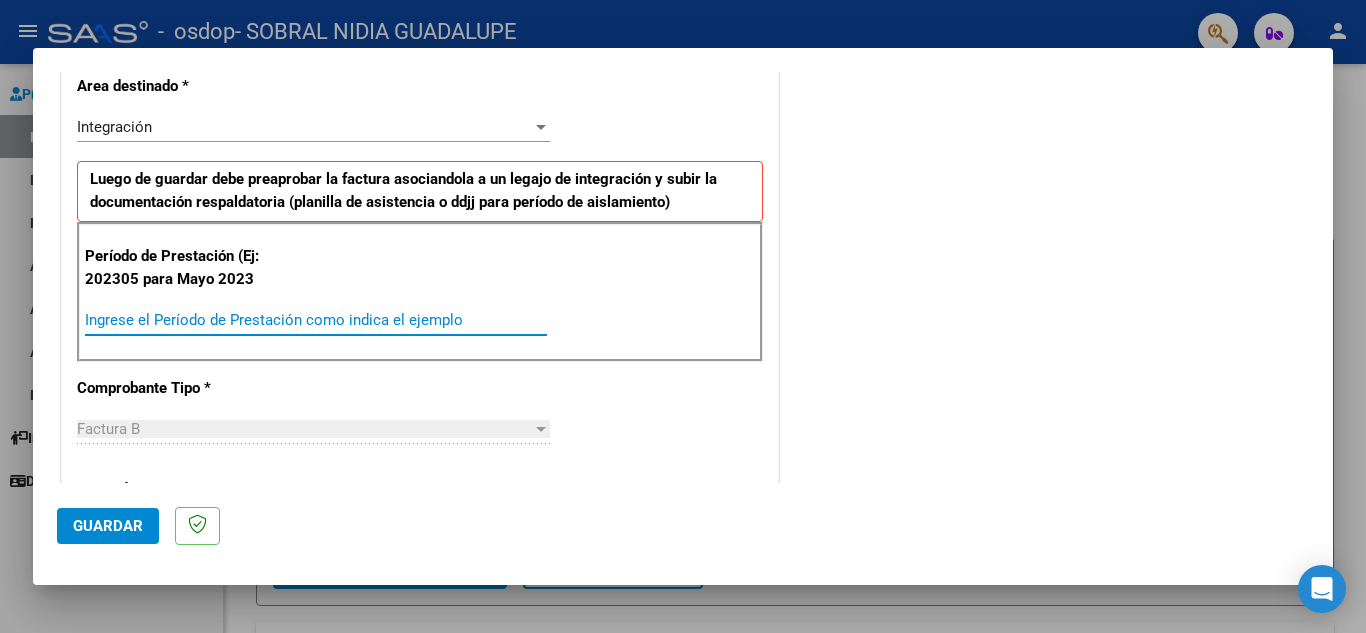 click on "Ingrese el Período de Prestación como indica el ejemplo" at bounding box center [316, 320] 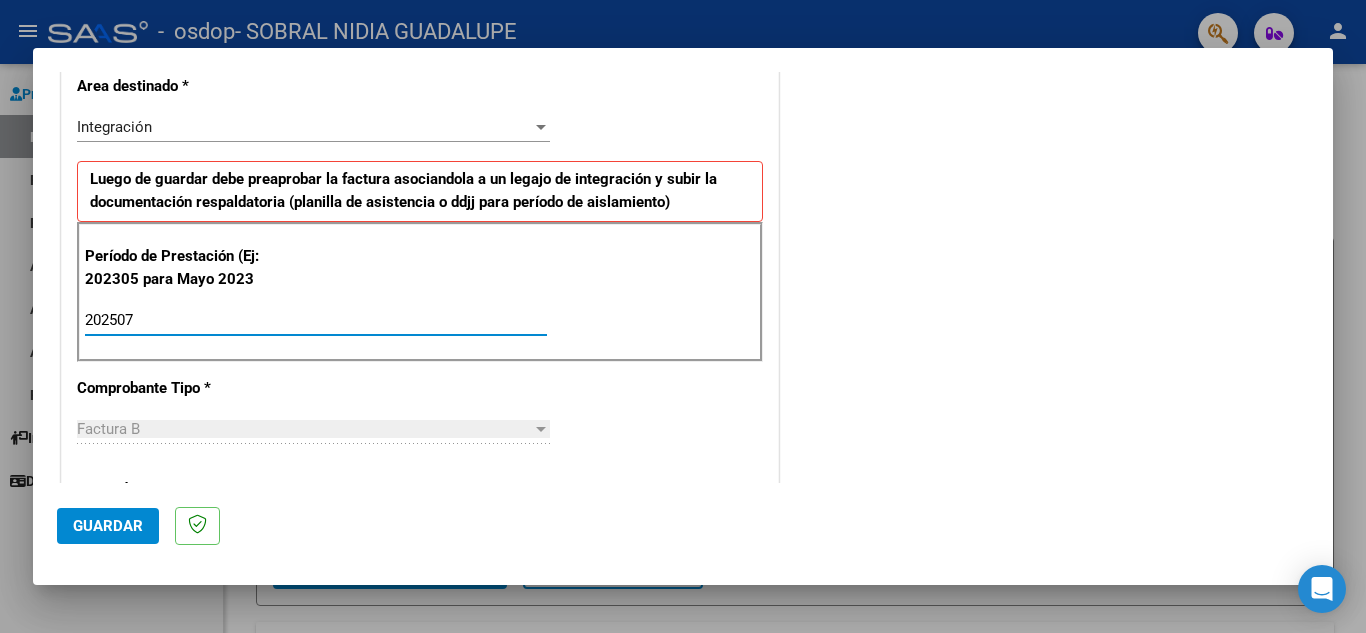 type on "202507" 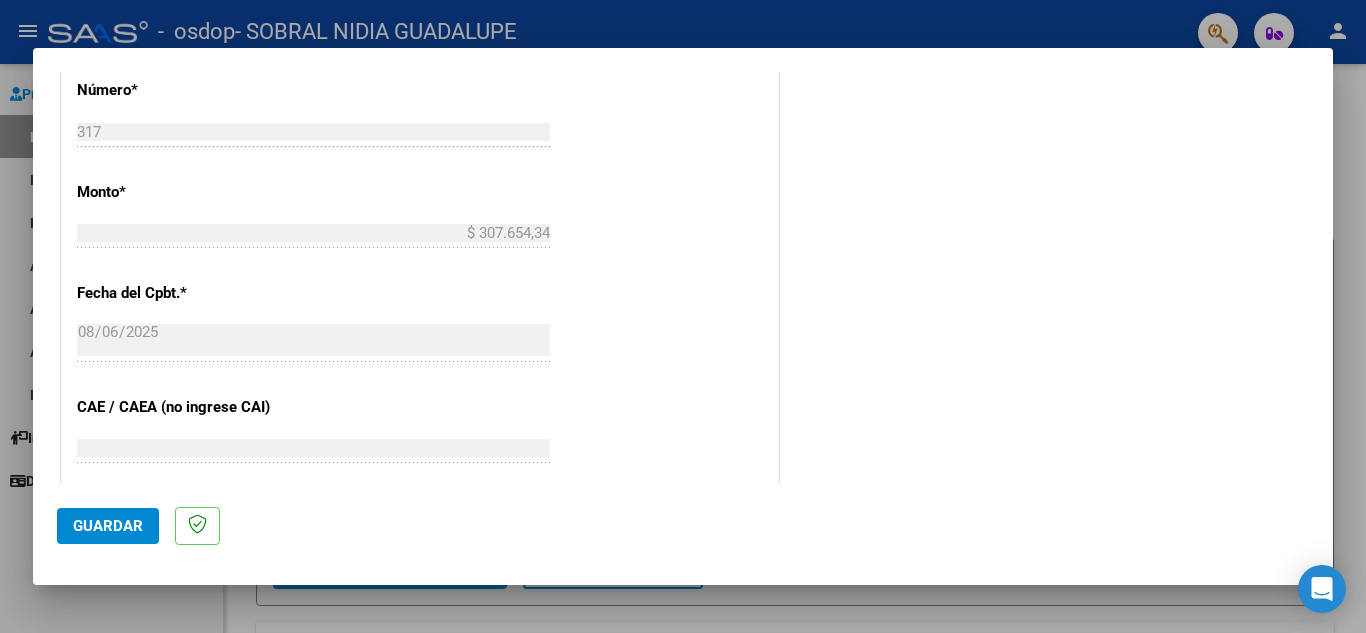 scroll, scrollTop: 935, scrollLeft: 0, axis: vertical 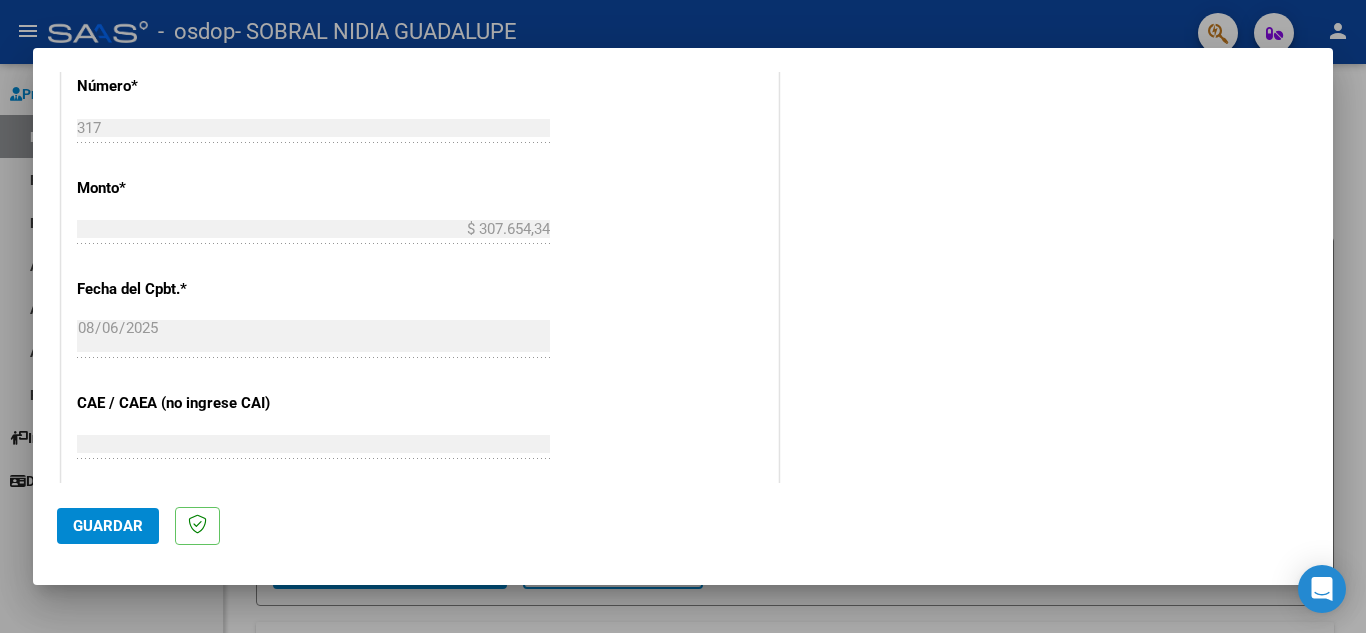 drag, startPoint x: 1352, startPoint y: 336, endPoint x: 1364, endPoint y: 442, distance: 106.677086 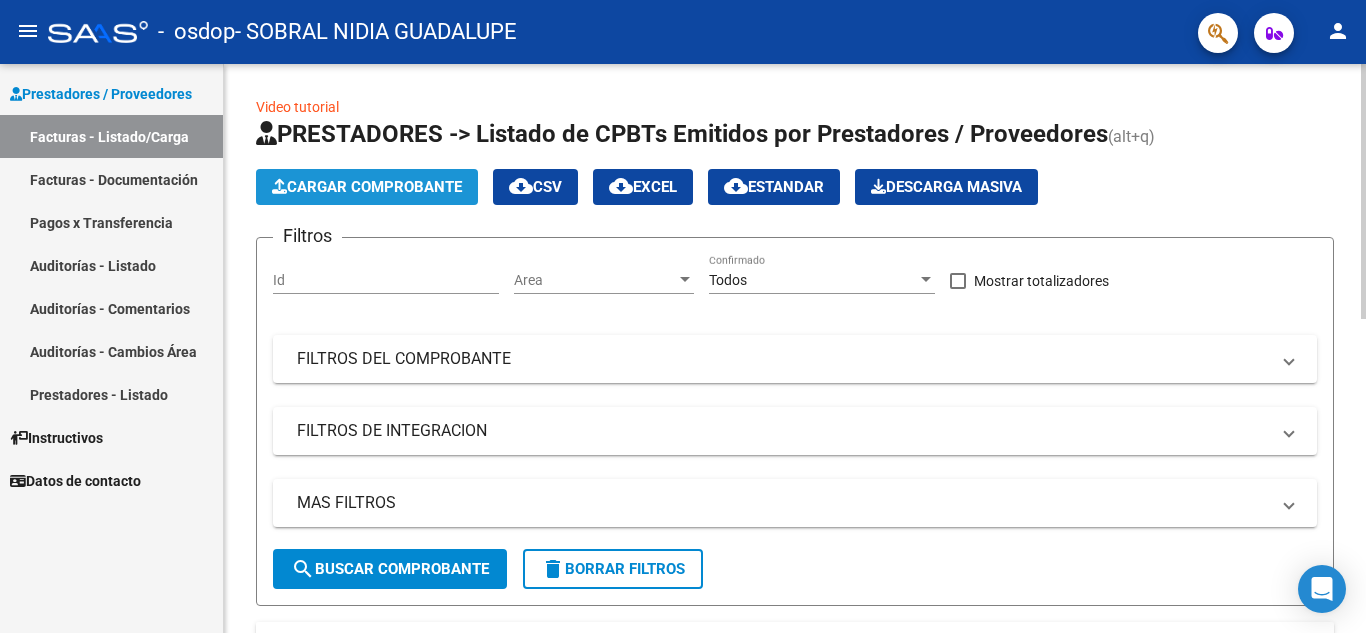 click on "Cargar Comprobante" 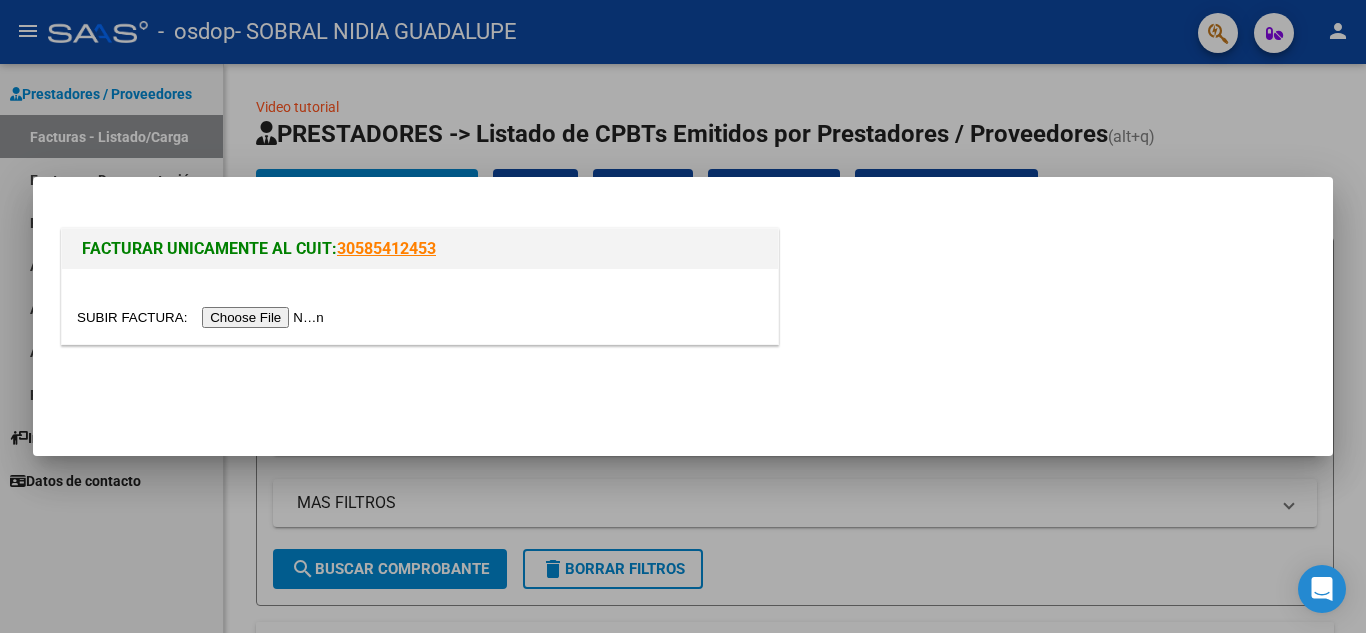 click at bounding box center (203, 317) 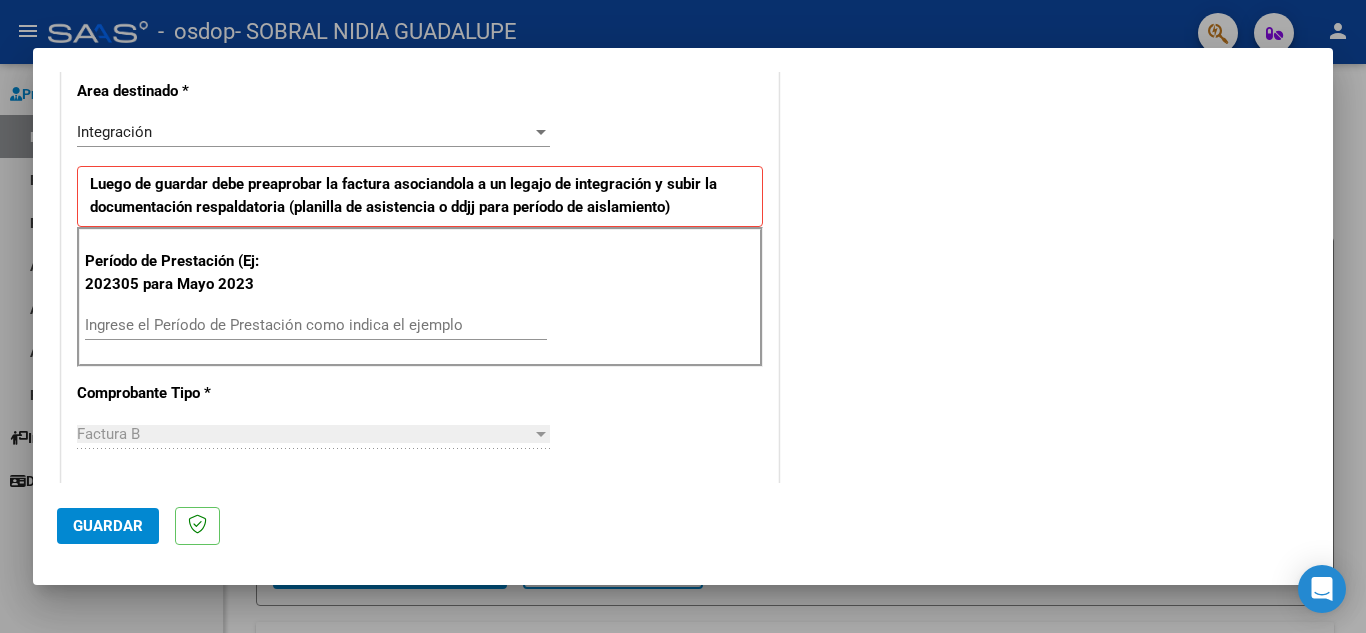 scroll, scrollTop: 445, scrollLeft: 0, axis: vertical 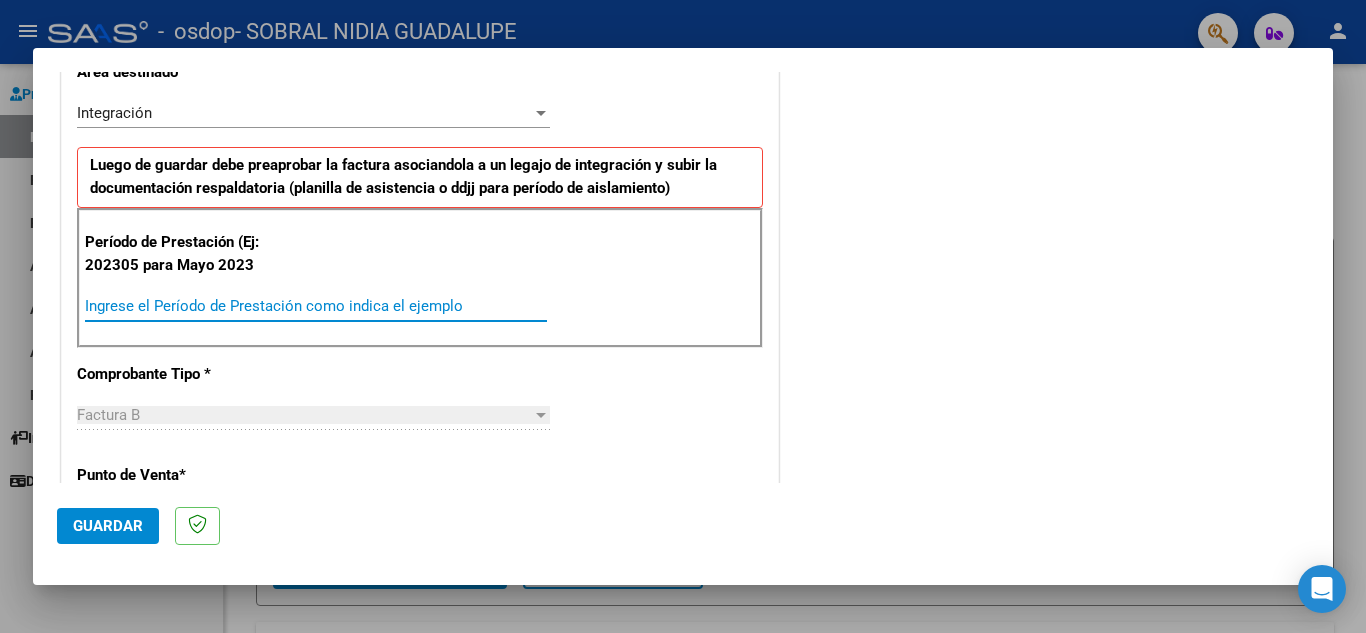 click on "Ingrese el Período de Prestación como indica el ejemplo" at bounding box center (316, 306) 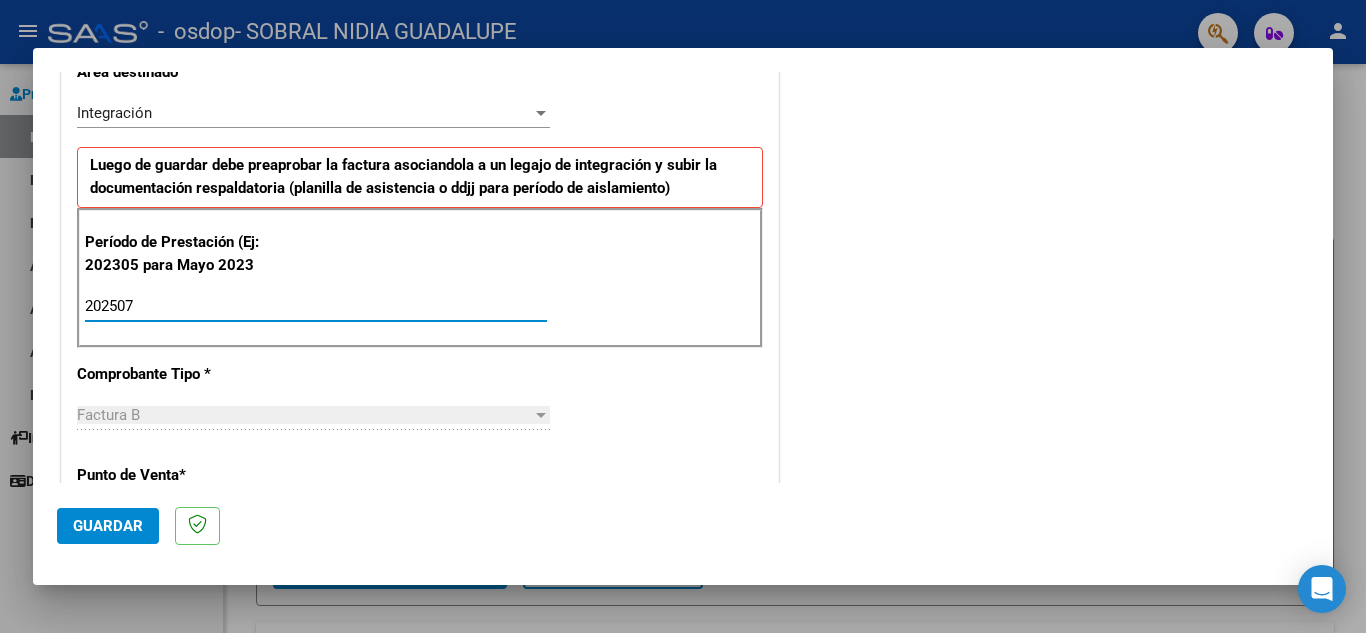 type on "202507" 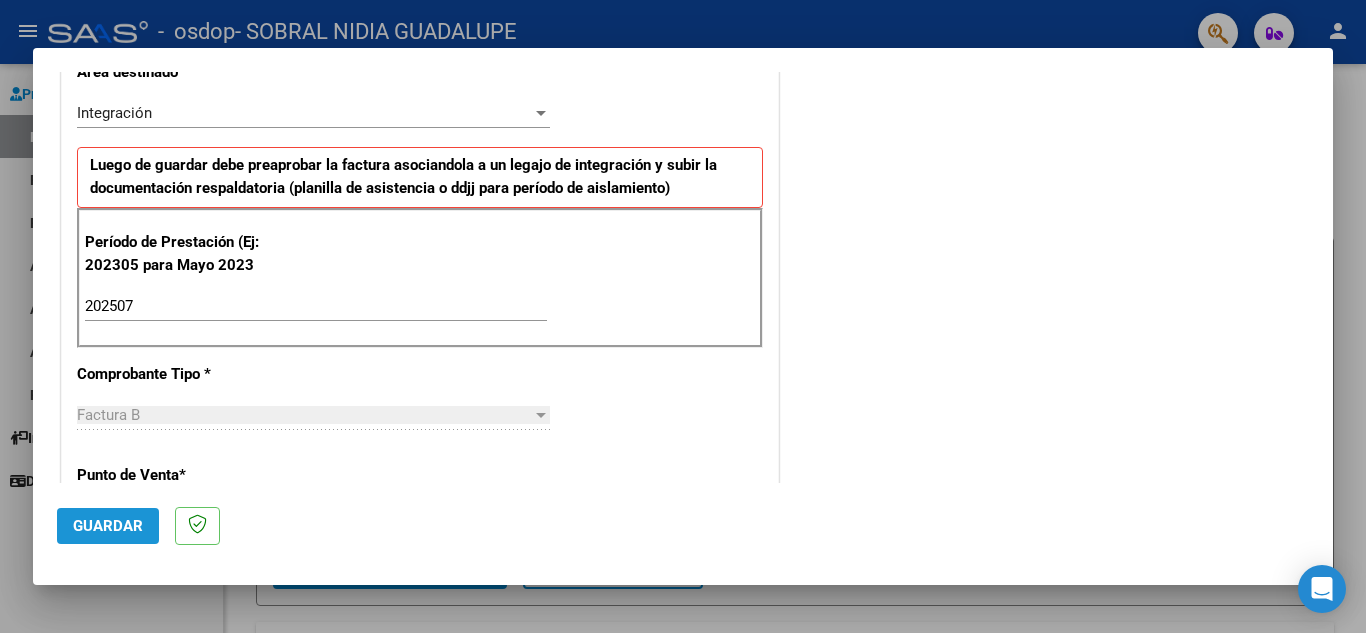 click on "Guardar" 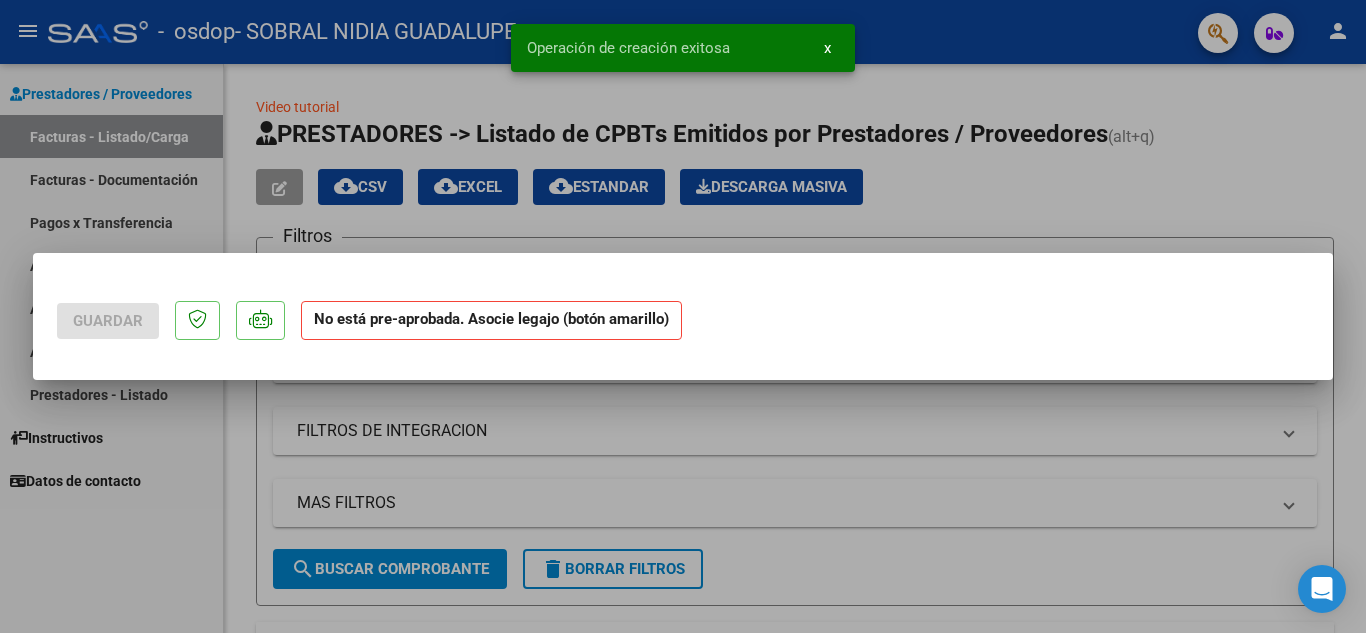 scroll, scrollTop: 0, scrollLeft: 0, axis: both 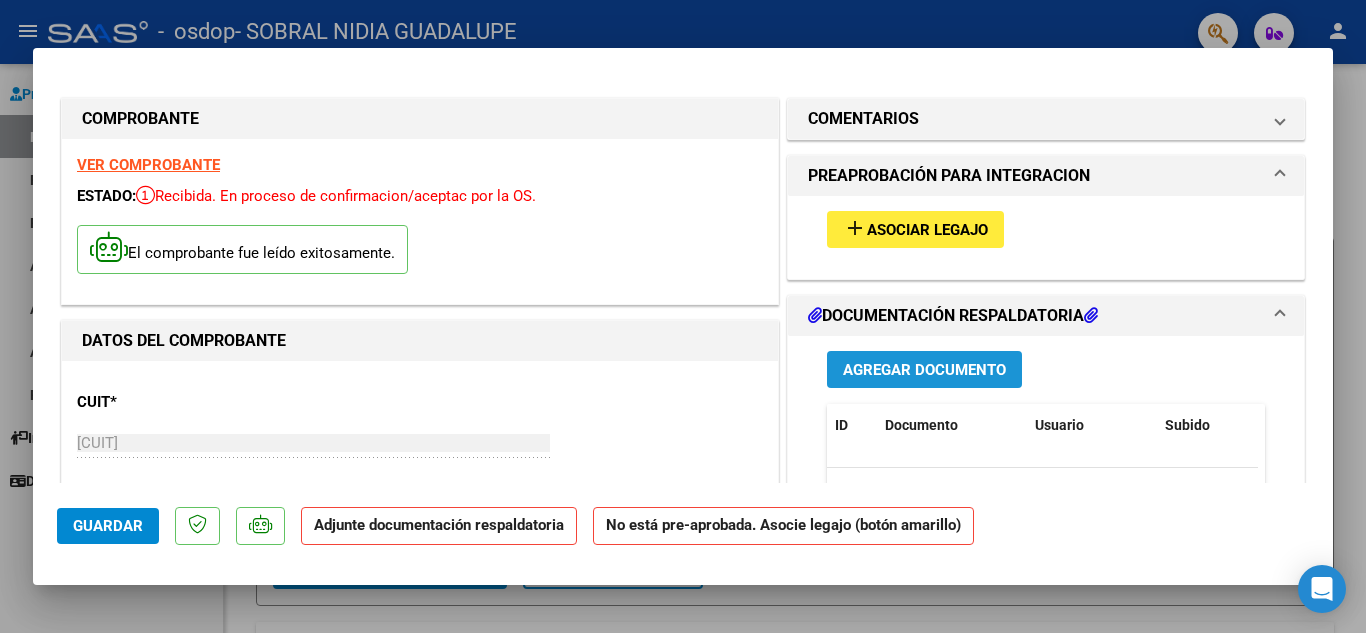 click on "Agregar Documento" at bounding box center [924, 370] 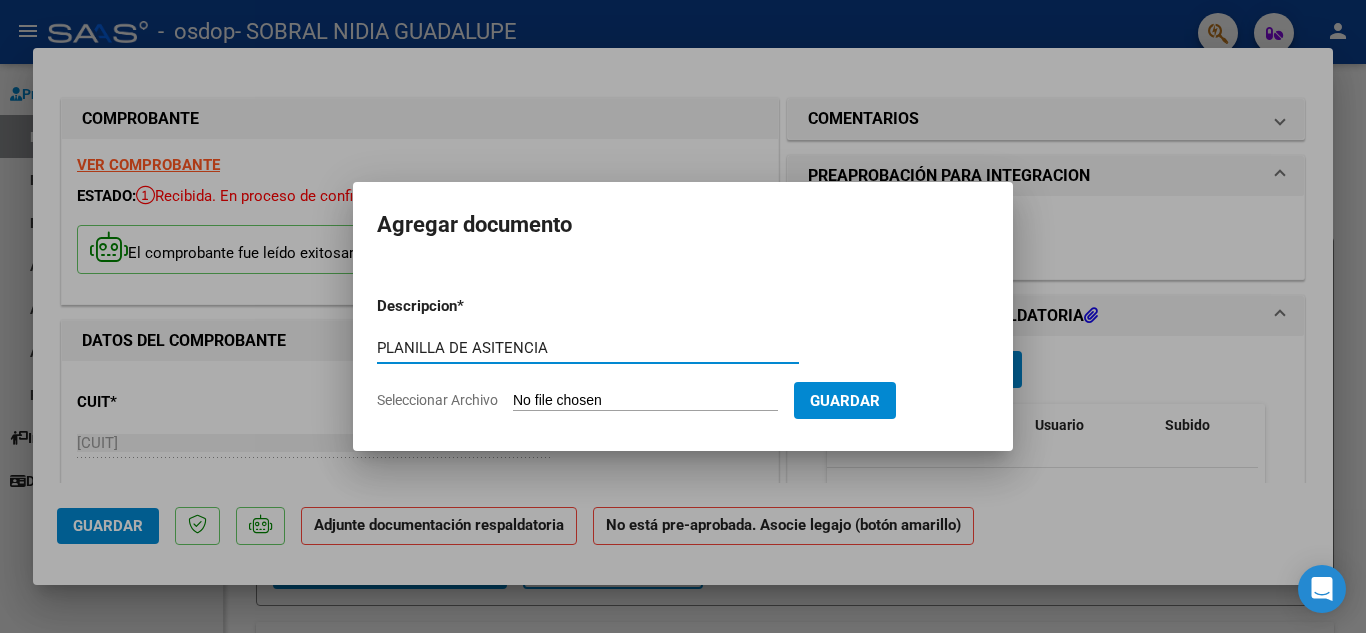 type on "PLANILLA DE ASITENCIA" 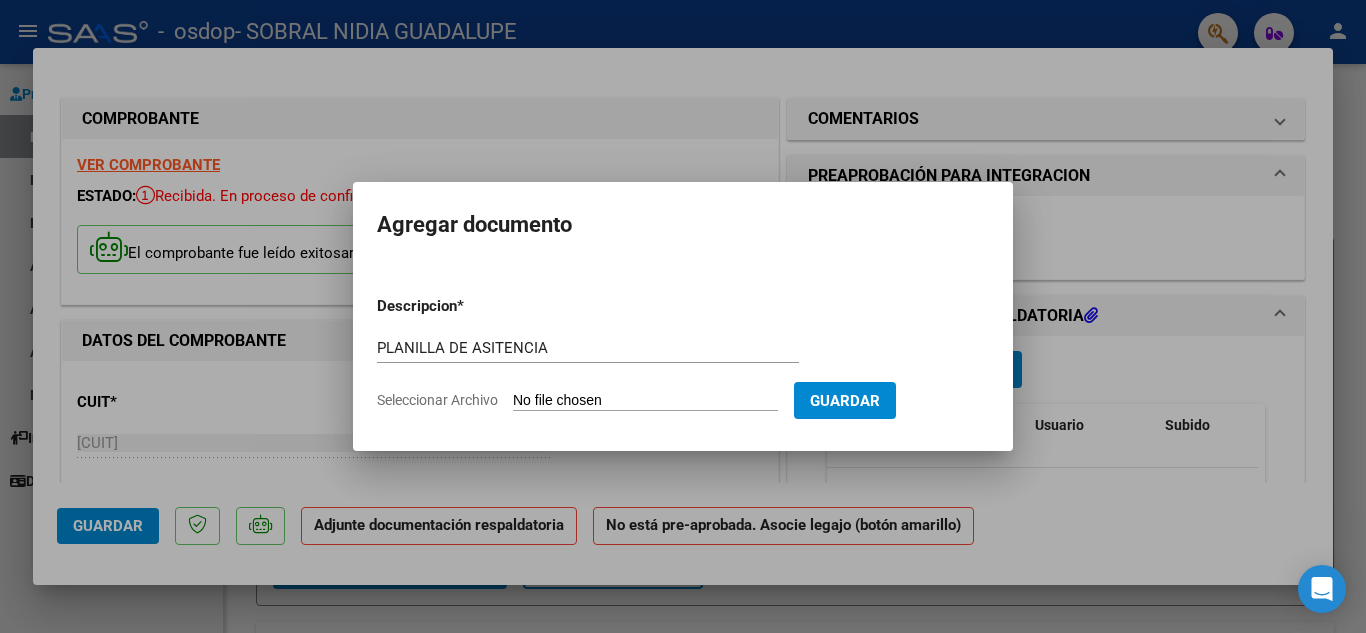 click on "Seleccionar Archivo" 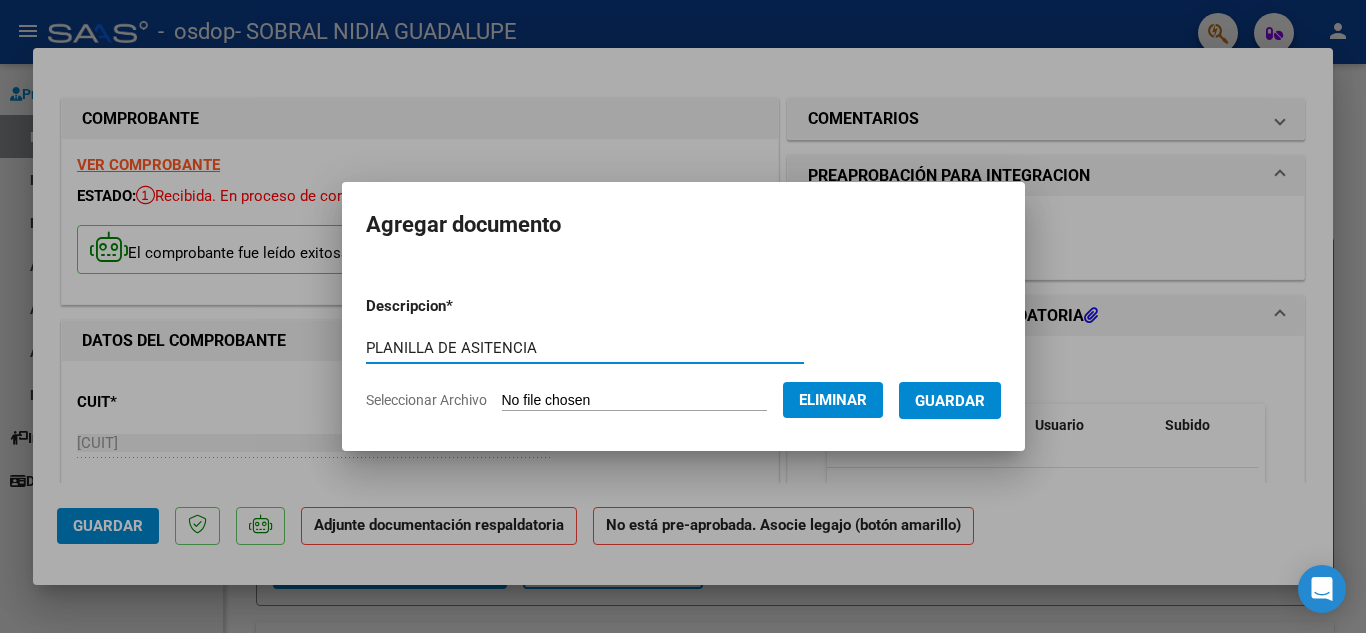click on "PLANILLA DE ASITENCIA" at bounding box center (585, 348) 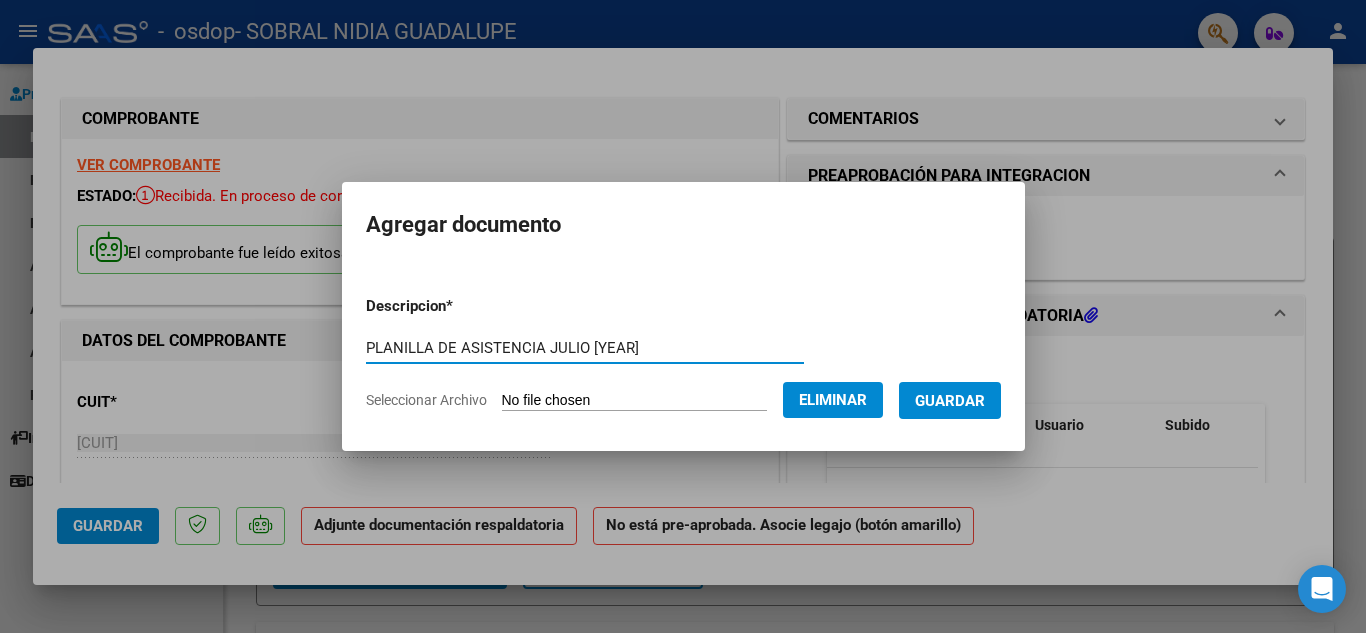 type on "PLANILLA DE ASISTENCIA JULIO [YEAR]" 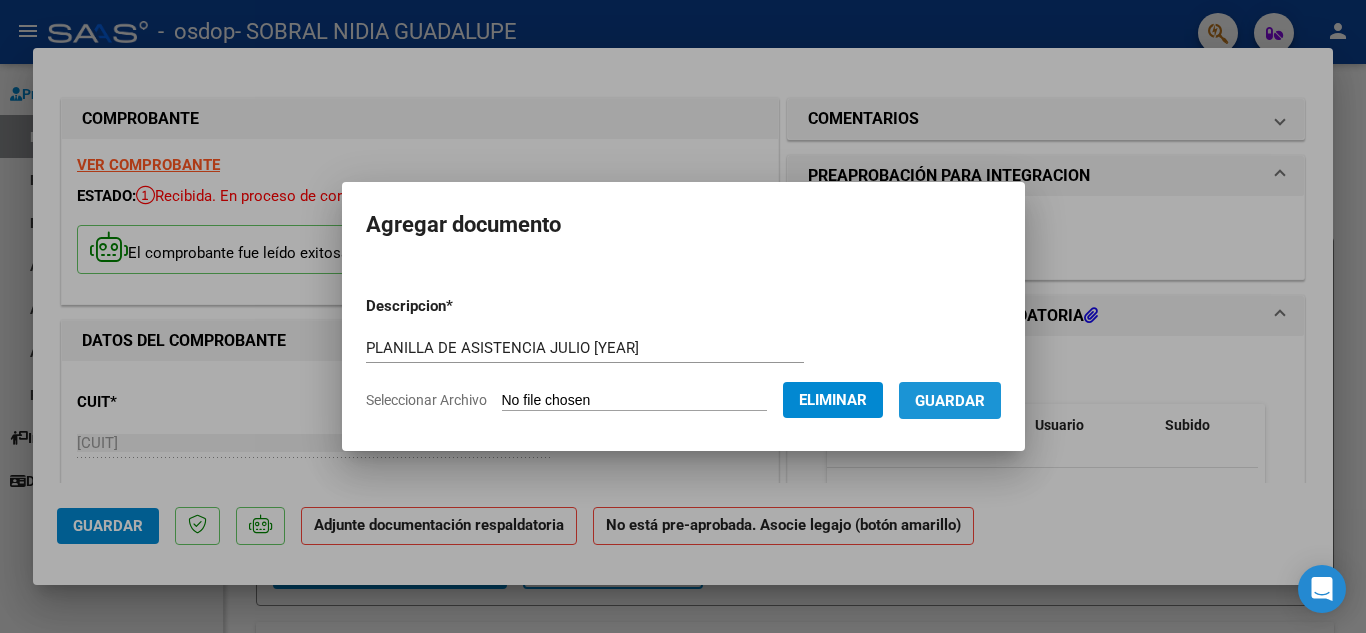 click on "Guardar" at bounding box center [950, 401] 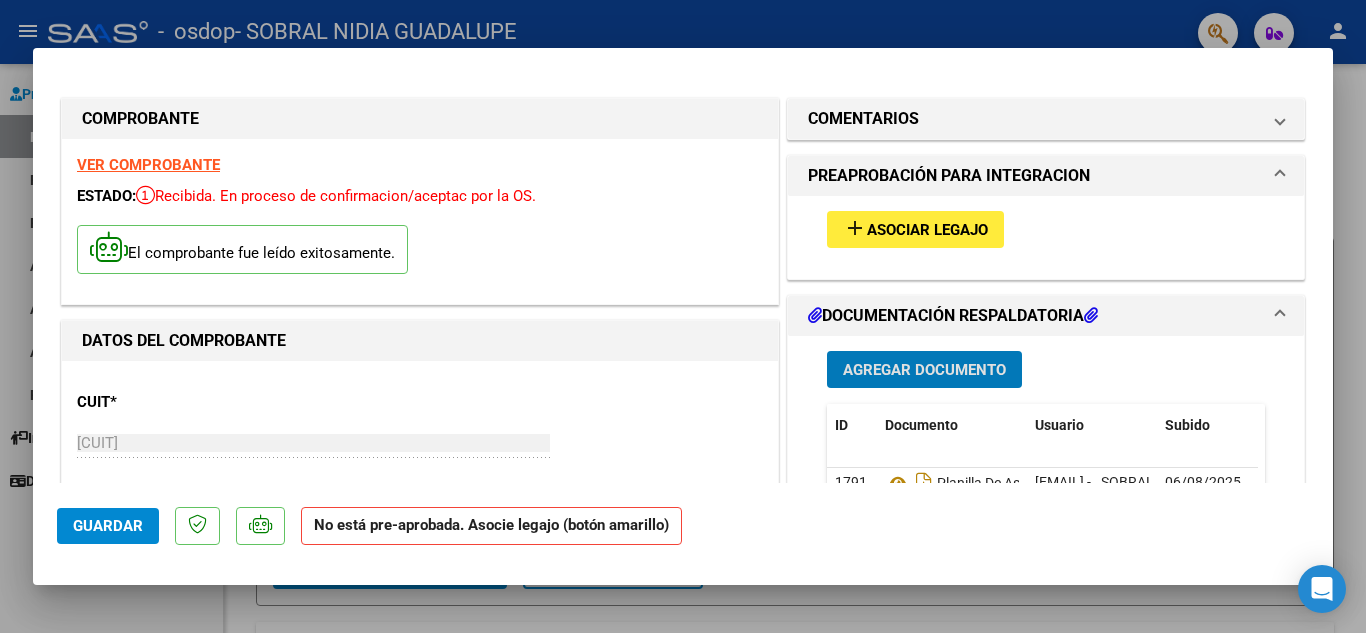 click on "Asociar Legajo" at bounding box center [927, 230] 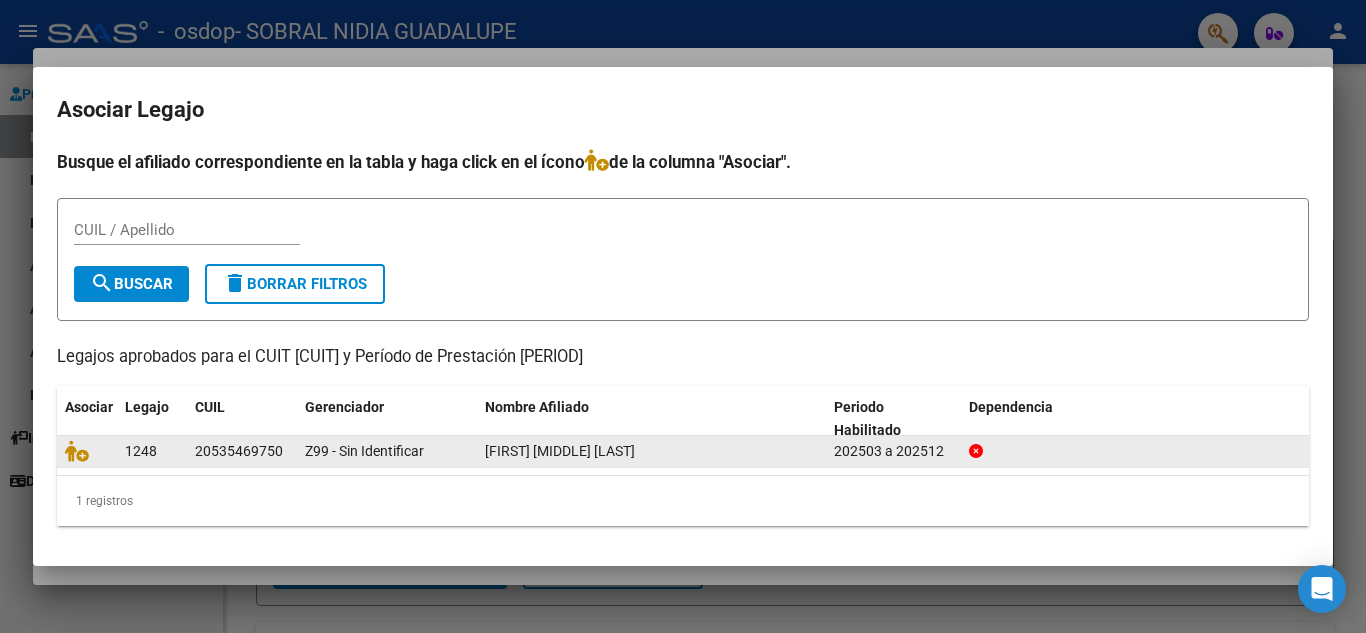 click 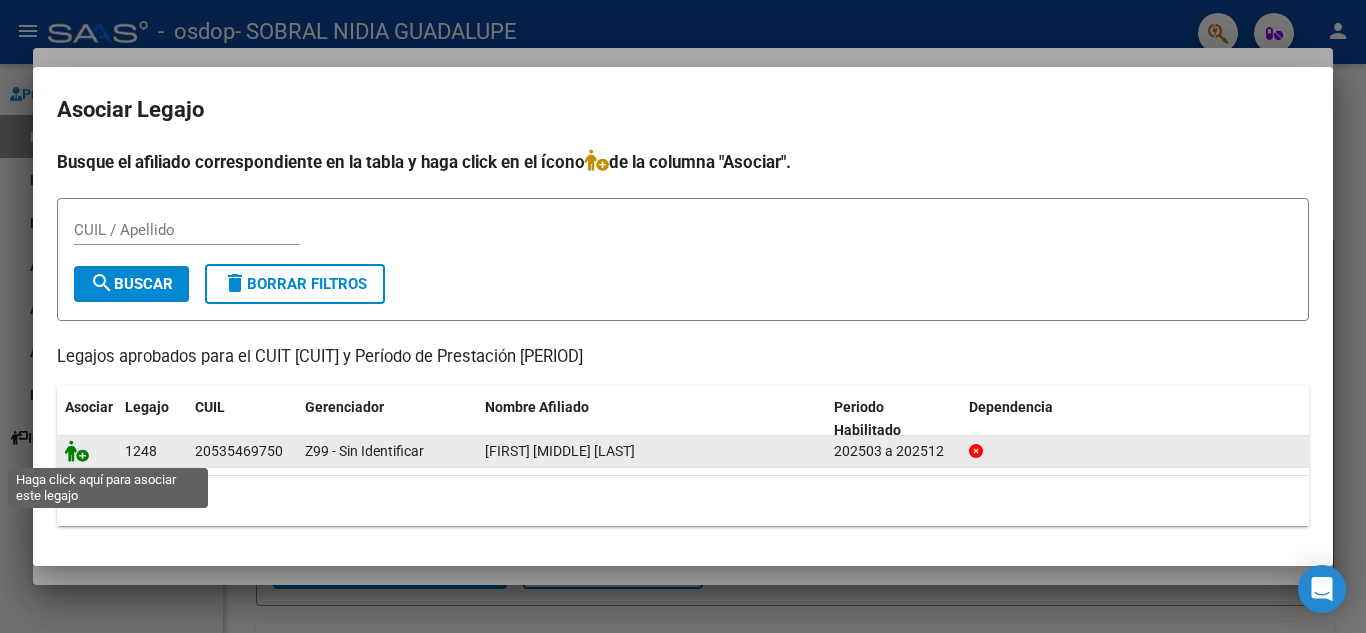 click 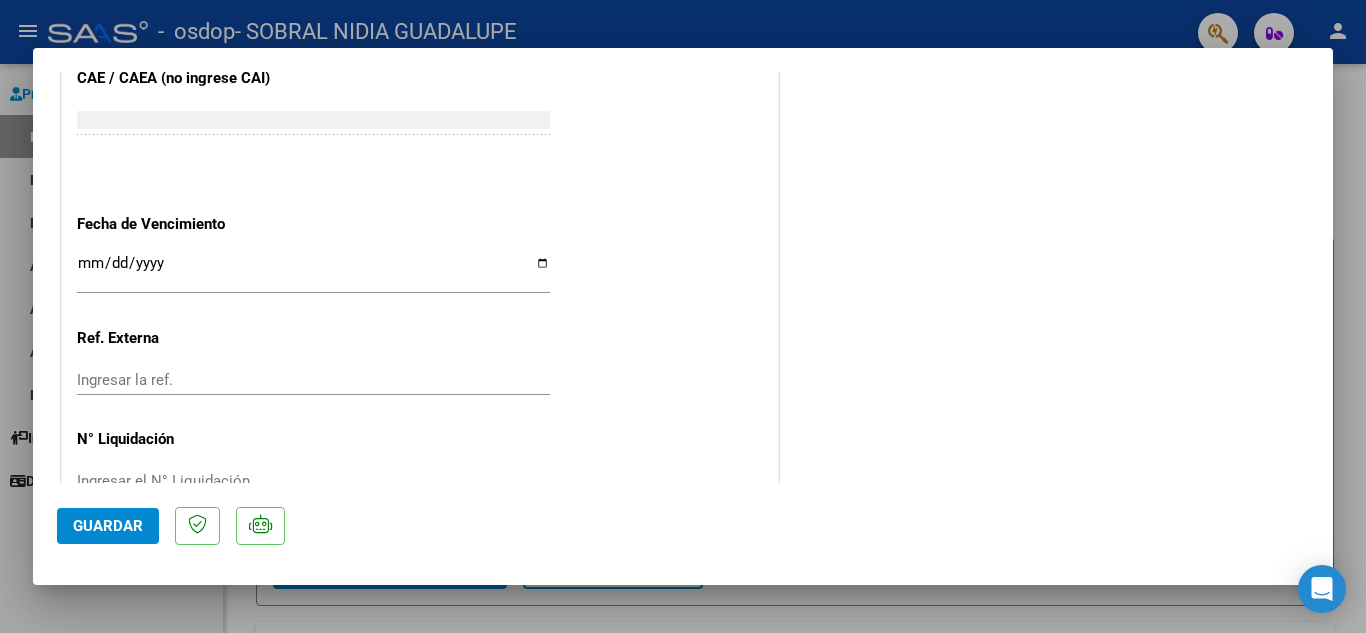 scroll, scrollTop: 1379, scrollLeft: 0, axis: vertical 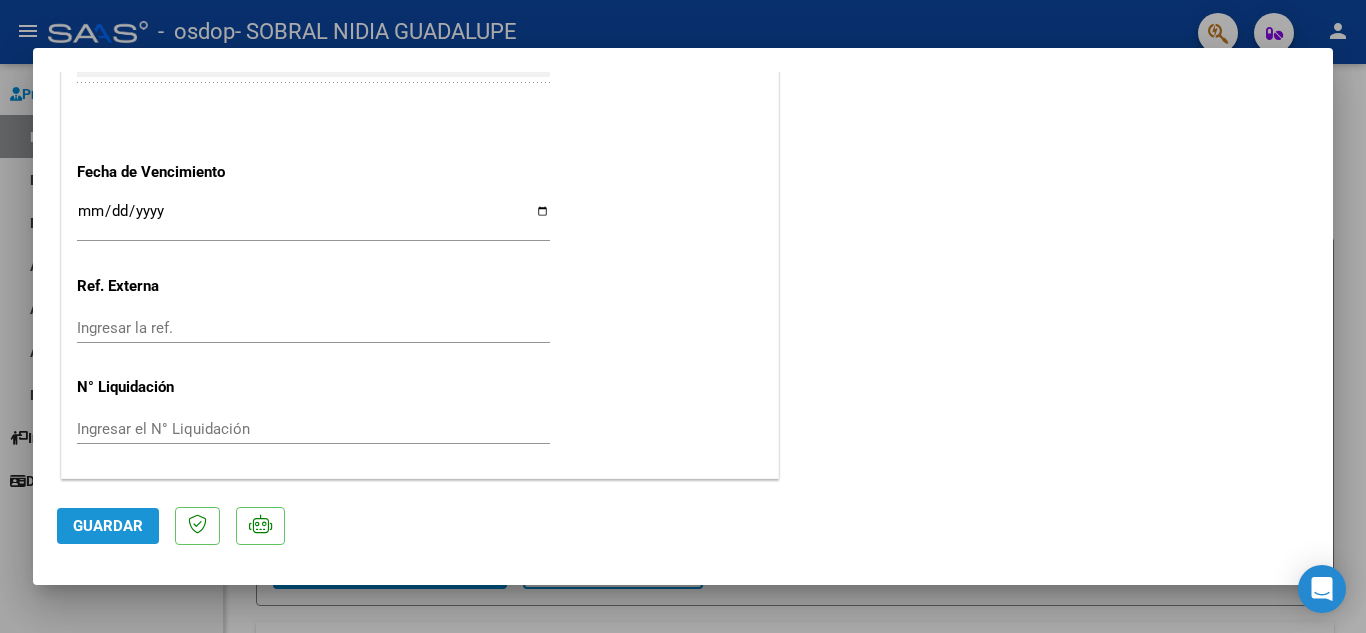 click on "Guardar" 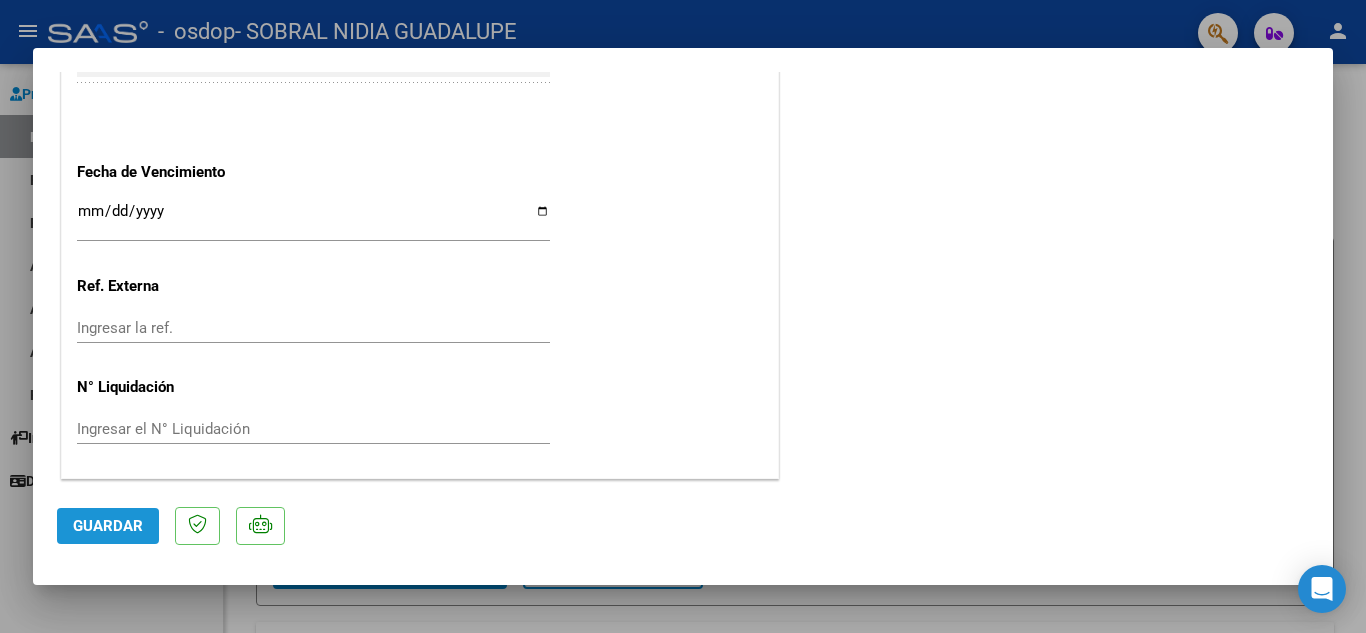 click on "Guardar" 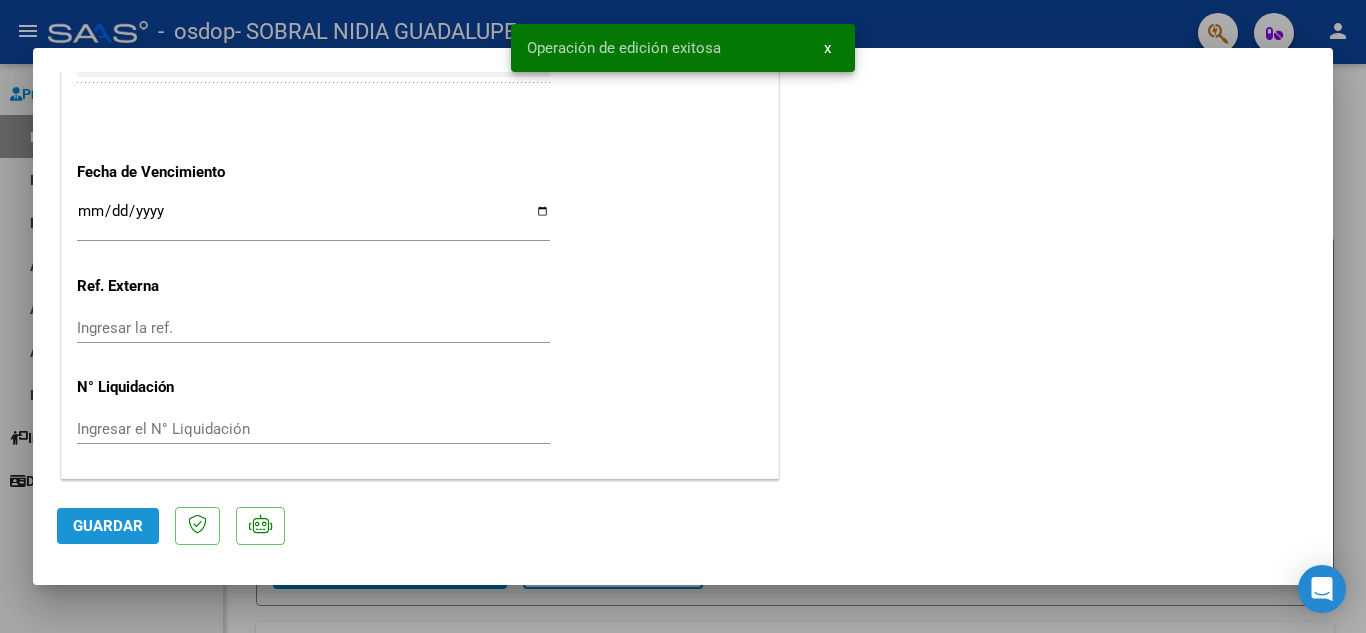 click on "Guardar" 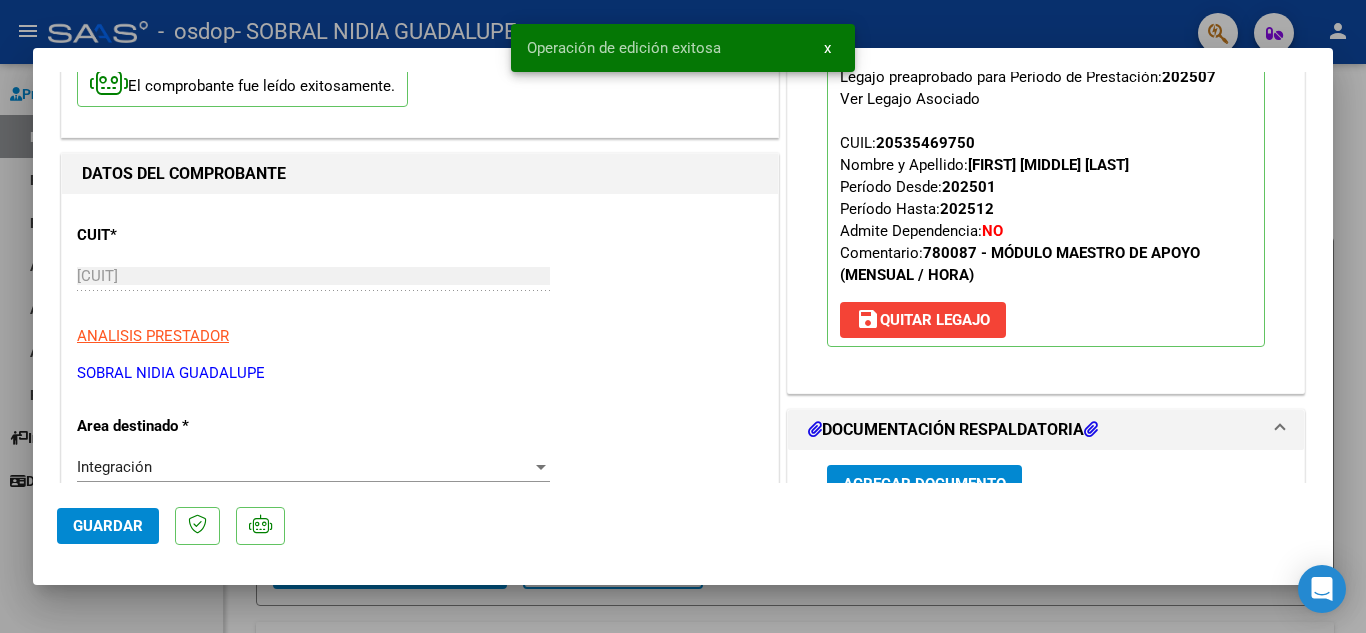 scroll, scrollTop: 0, scrollLeft: 0, axis: both 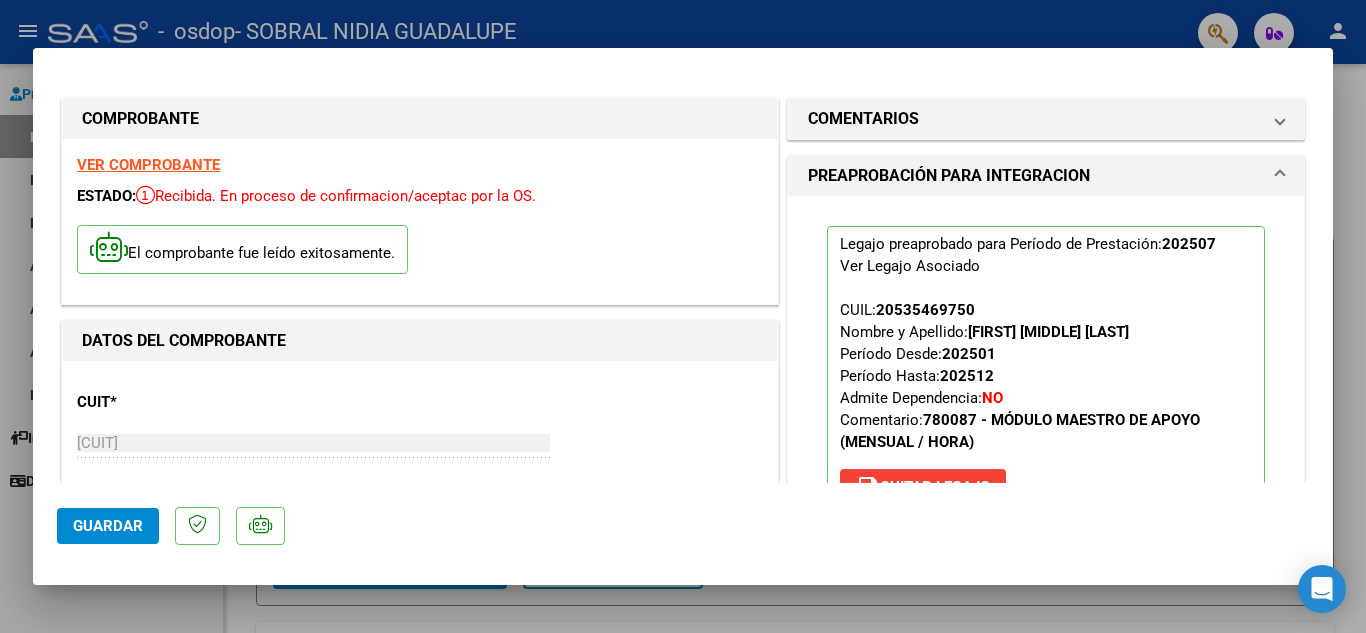 click on "COMPROBANTE VER COMPROBANTE       ESTADO:   Recibida. En proceso de confirmacion/aceptac por la OS.     El comprobante fue leído exitosamente.  DATOS DEL COMPROBANTE CUIT  *   [CUIT] Ingresar CUIT  ANALISIS PRESTADOR  SOBRAL NIDIA GUADALUPE  ARCA Padrón  Area destinado * Integración Seleccionar Area Período de Prestación (Ej: 202305 para Mayo 2023    [PERIOD] Ingrese el Período de Prestación como indica el ejemplo   Una vez que se asoció a un legajo aprobado no se puede cambiar el período de prestación.   Comprobante Tipo * Factura B Seleccionar Tipo Punto de Venta  *   3 Ingresar el Nro.  Número  *   317 Ingresar el Nro.  Monto  *   $ 307.654,34 Ingresar el monto  Fecha del Cpbt.  *   [DATE] Ingresar la fecha  CAE / CAEA (no ingrese CAI)    [CAE] Ingresar el CAE o CAEA (no ingrese CAI)  Fecha de Vencimiento    Ingresar la fecha  Ref. Externa    Ingresar la ref.  N° Liquidación    Ingresar el N° Liquidación  COMENTARIOS Comentarios del Prestador / Gerenciador:  [PERIOD]  NO" at bounding box center [683, 317] 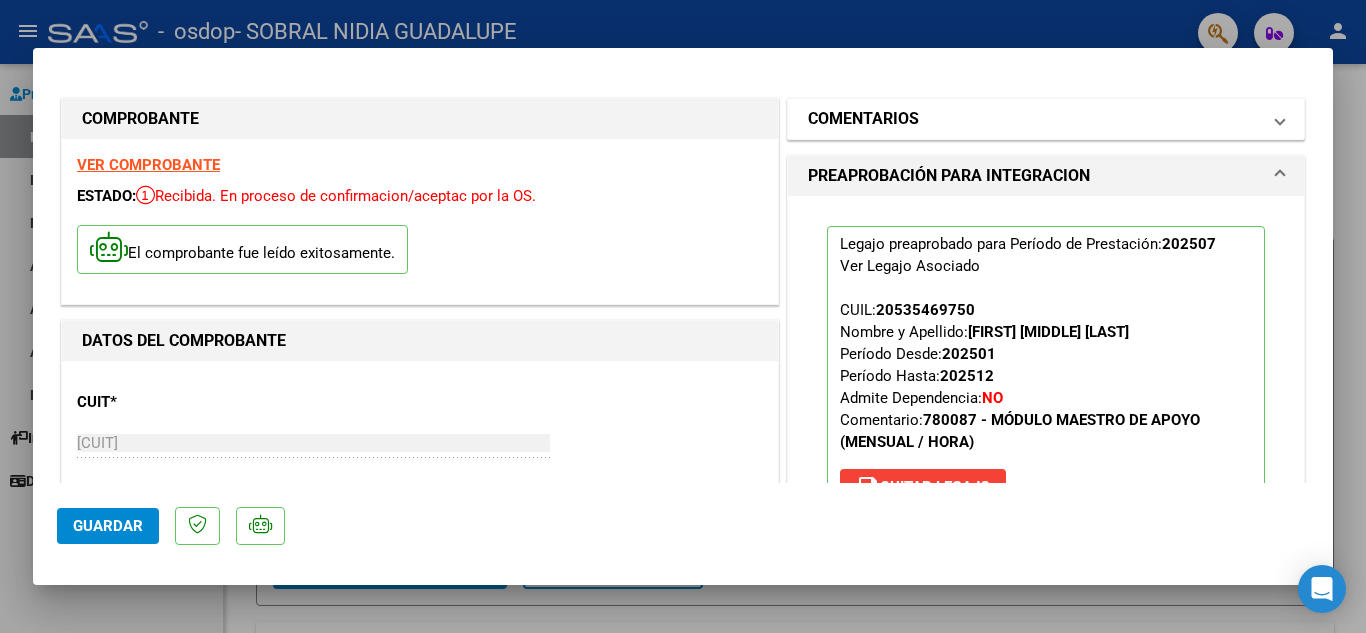 click on "COMENTARIOS" at bounding box center (1034, 119) 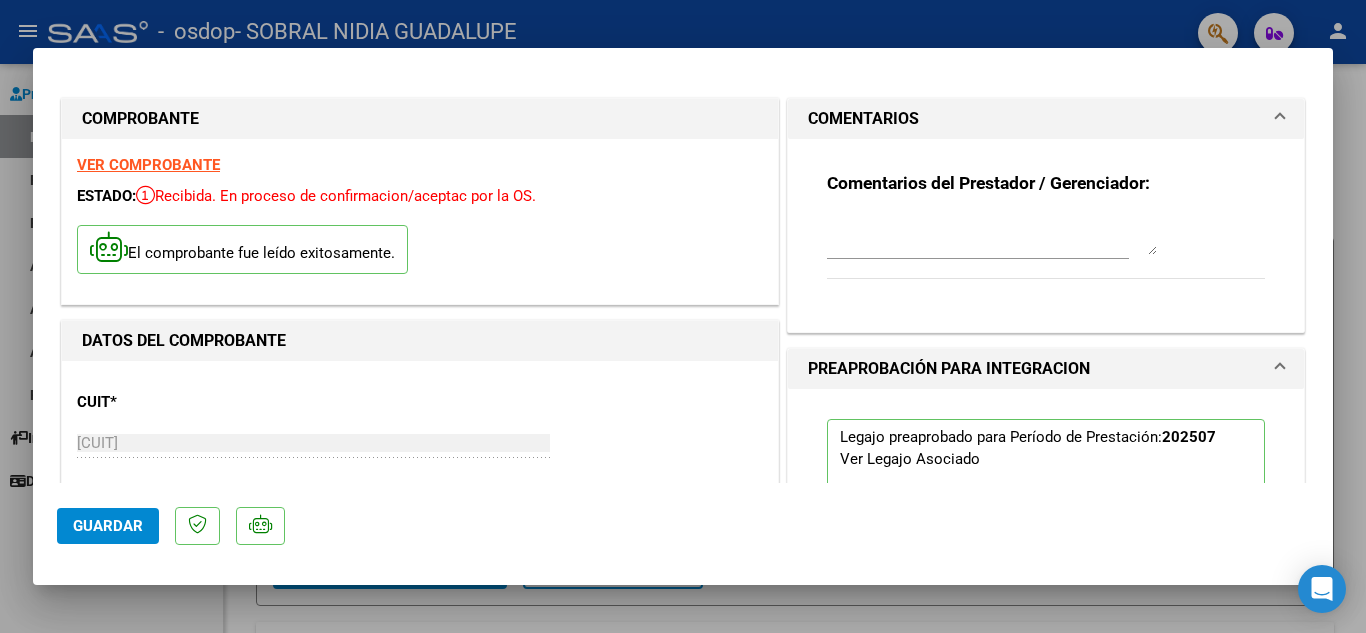 click on "COMPROBANTE VER COMPROBANTE       ESTADO:   Recibida. En proceso de confirmacion/aceptac por la OS.     El comprobante fue leído exitosamente.  DATOS DEL COMPROBANTE CUIT  *   [CUIT] Ingresar CUIT  ANALISIS PRESTADOR  SOBRAL NIDIA GUADALUPE  ARCA Padrón  Area destinado * Integración Seleccionar Area Período de Prestación (Ej: 202305 para Mayo 2023    [PERIOD] Ingrese el Período de Prestación como indica el ejemplo   Una vez que se asoció a un legajo aprobado no se puede cambiar el período de prestación.   Comprobante Tipo * Factura B Seleccionar Tipo Punto de Venta  *   3 Ingresar el Nro.  Número  *   317 Ingresar el Nro.  Monto  *   $ 307.654,34 Ingresar el monto  Fecha del Cpbt.  *   [DATE] Ingresar la fecha  CAE / CAEA (no ingrese CAI)    [CAE] Ingresar el CAE o CAEA (no ingrese CAI)  Fecha de Vencimiento    Ingresar la fecha  Ref. Externa    Ingresar la ref.  N° Liquidación    Ingresar el N° Liquidación  COMENTARIOS Comentarios del Prestador / Gerenciador:  [PERIOD]  NO" at bounding box center [683, 317] 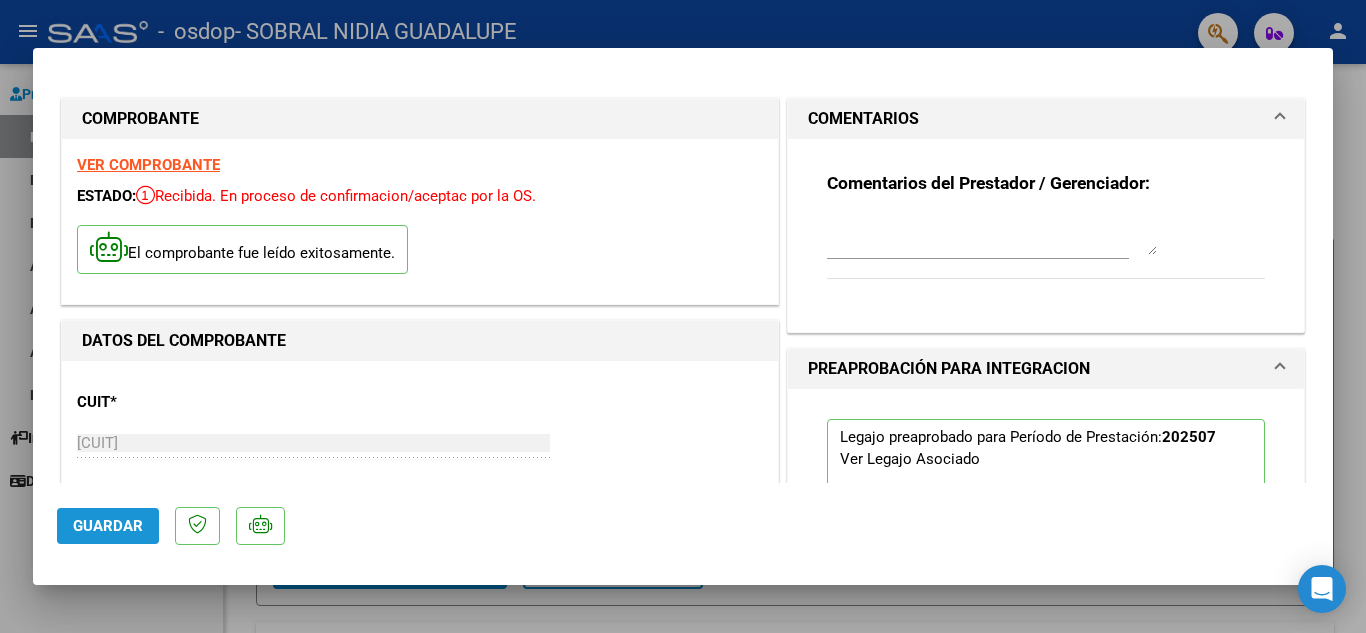 click on "Guardar" 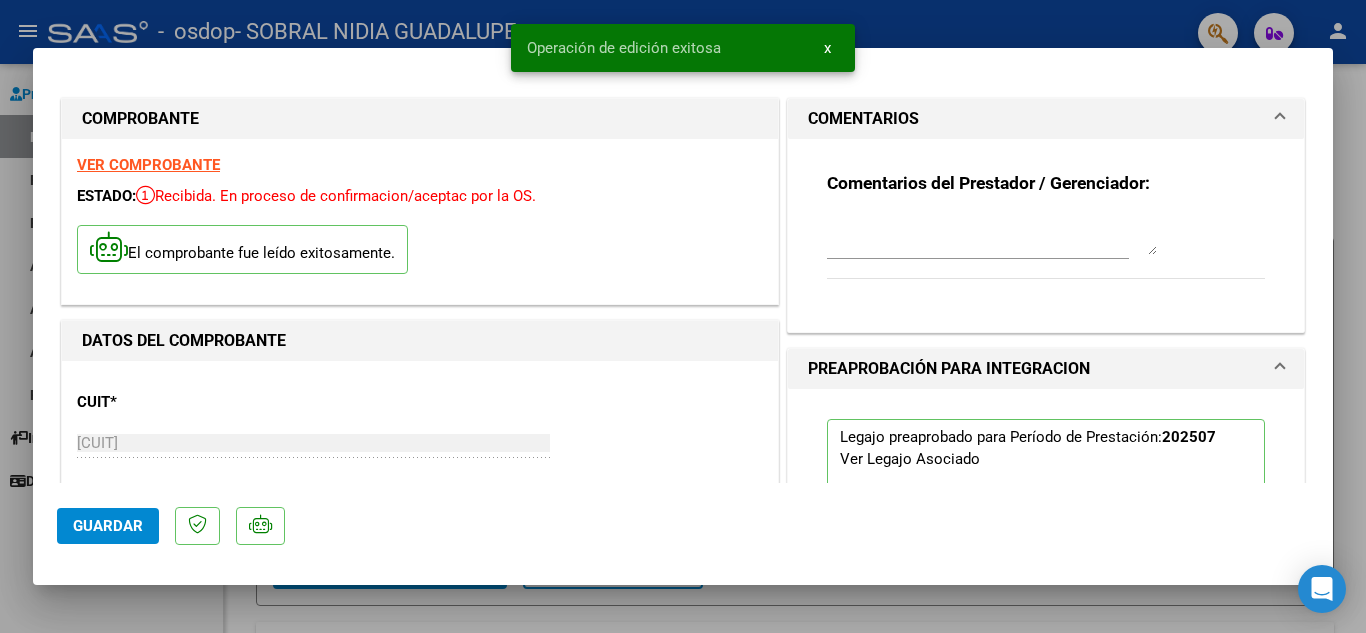 click at bounding box center [683, 316] 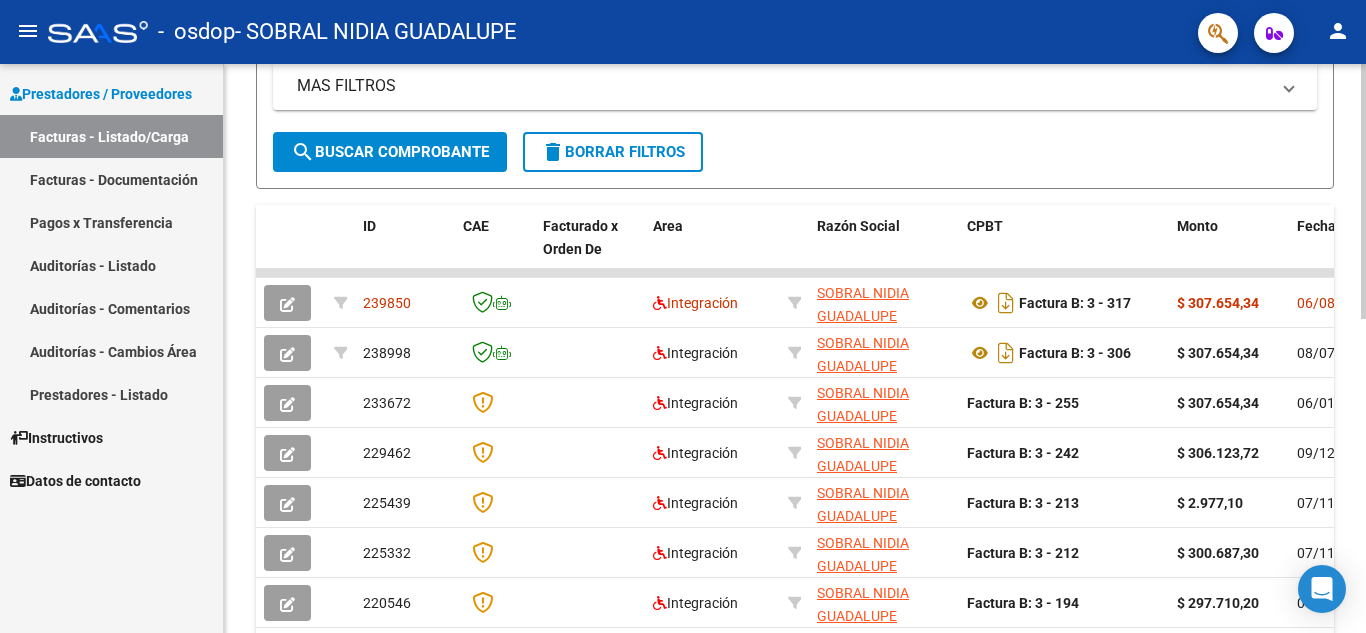 scroll, scrollTop: 412, scrollLeft: 0, axis: vertical 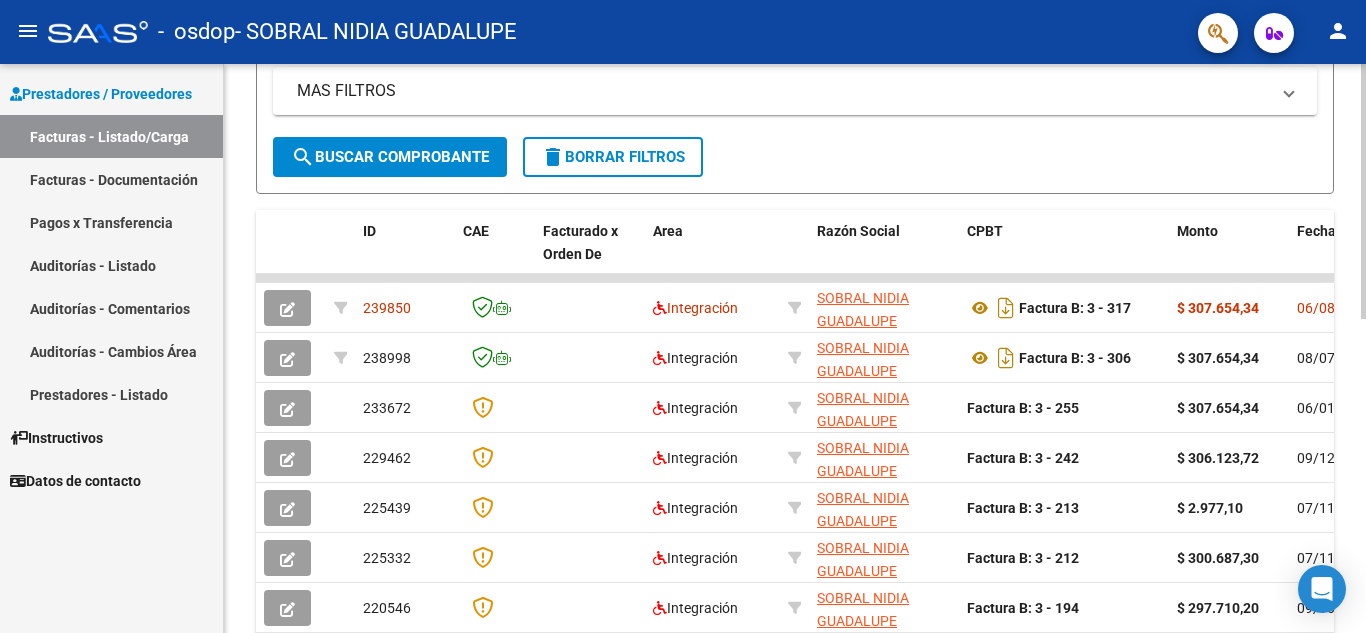 click 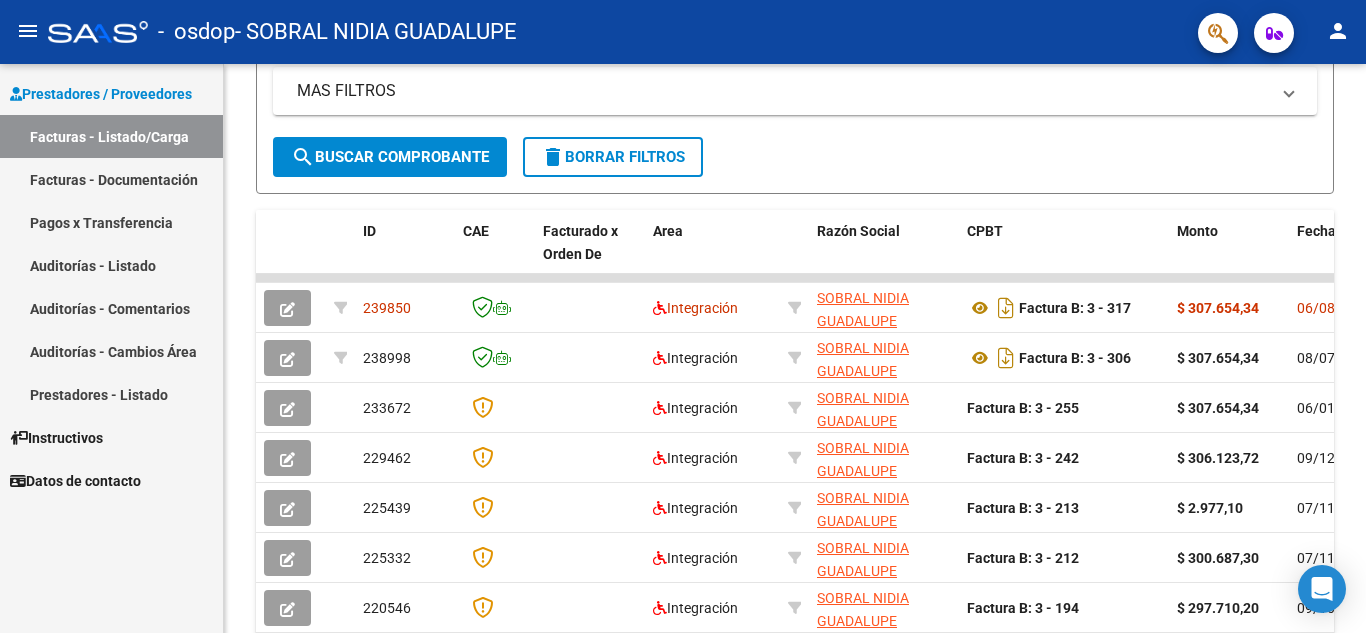 click on "-   osdop   -  SOBRAL NIDIA GUADALUPE" 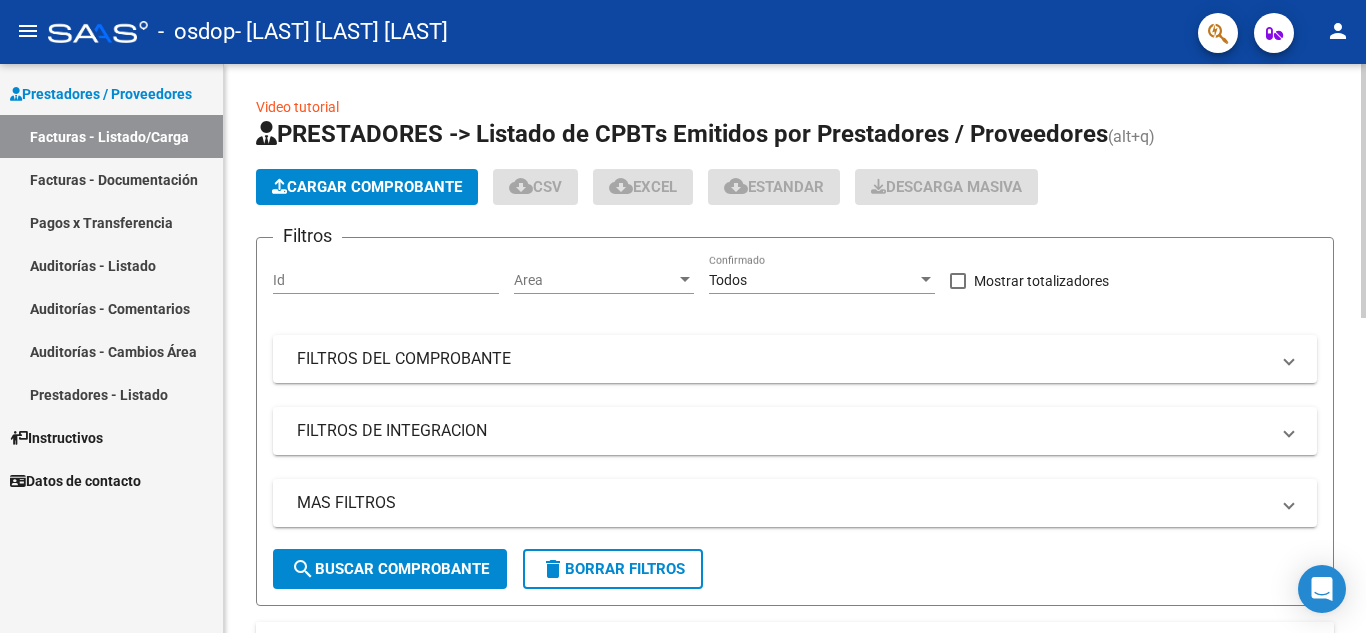 scroll, scrollTop: 0, scrollLeft: 0, axis: both 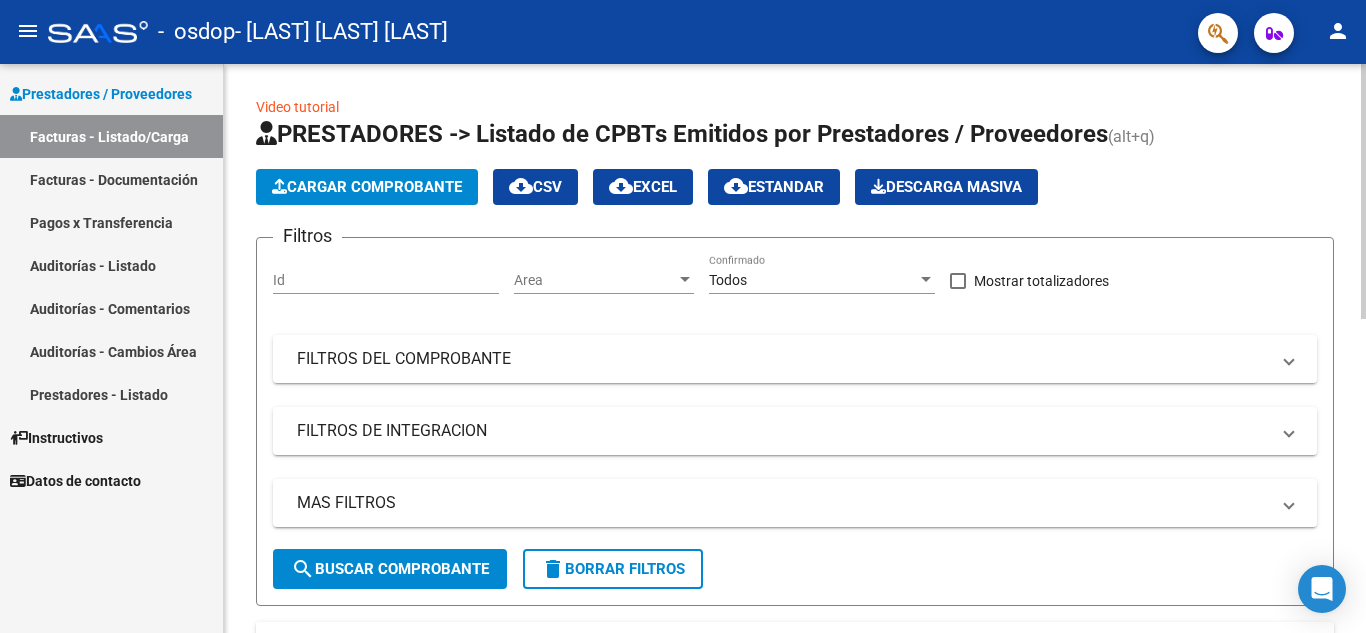 click on "menu -   osdop   - SOBRAL NIDIA GUADALUPE person    Prestadores / Proveedores Facturas - Listado/Carga Facturas - Documentación Pagos x Transferencia Auditorías - Listado Auditorías - Comentarios Auditorías - Cambios Área Prestadores - Listado    Instructivos    Datos de contacto  Video tutorial   PRESTADORES -> Listado de CPBTs Emitidos por Prestadores / Proveedores (alt+q)   Cargar Comprobante
cloud_download  CSV  cloud_download  EXCEL  cloud_download  Estandar   Descarga Masiva
Filtros Id Area Area Todos Confirmado   Mostrar totalizadores   FILTROS DEL COMPROBANTE  Comprobante Tipo Comprobante Tipo Start date – End date Fec. Comprobante Desde / Hasta Días Emisión Desde(cant. días) Días Emisión Hasta(cant. días) CUIT / Razón Social Pto. Venta Nro. Comprobante Código SSS CAE Válido CAE Válido Todos Cargado Módulo Hosp. Todos Tiene facturacion Apócrifa Hospital Refes  FILTROS DE INTEGRACION  Período De Prestación Campos del Archivo de Rendición Devuelto x SSS (dr_envio)" at bounding box center (683, 316) 